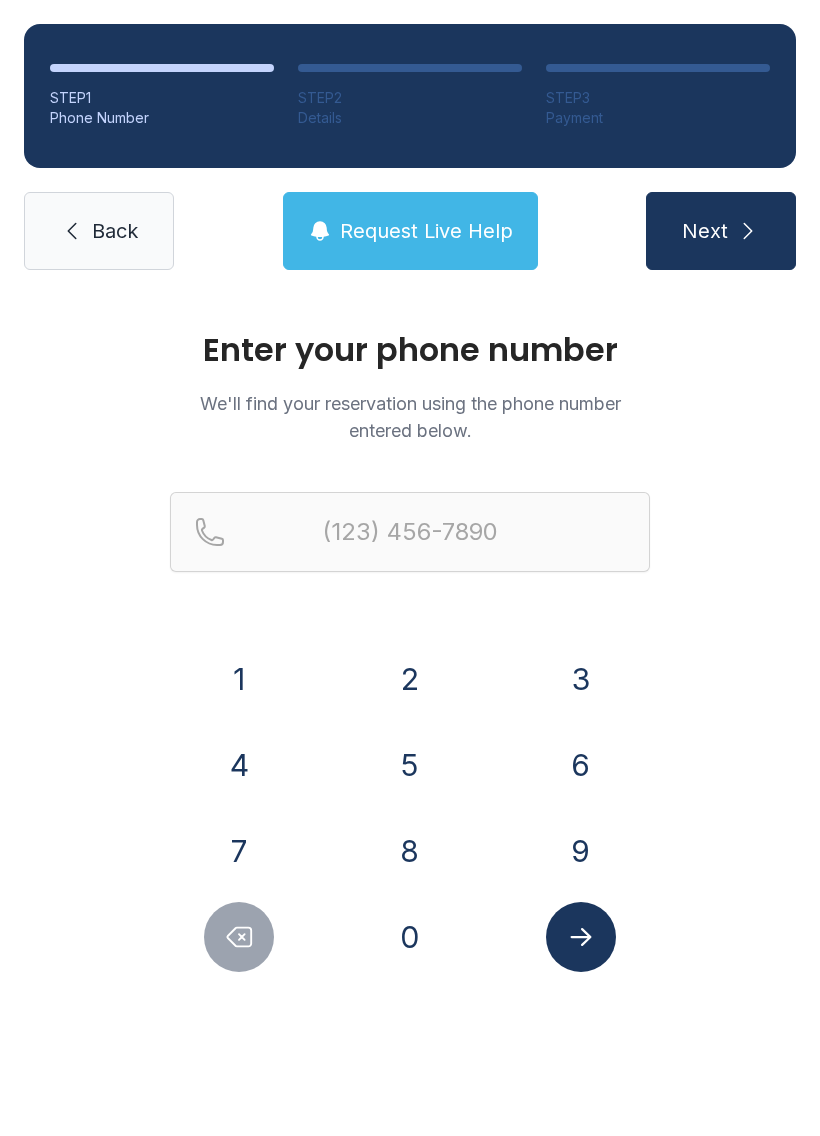 scroll, scrollTop: 0, scrollLeft: 0, axis: both 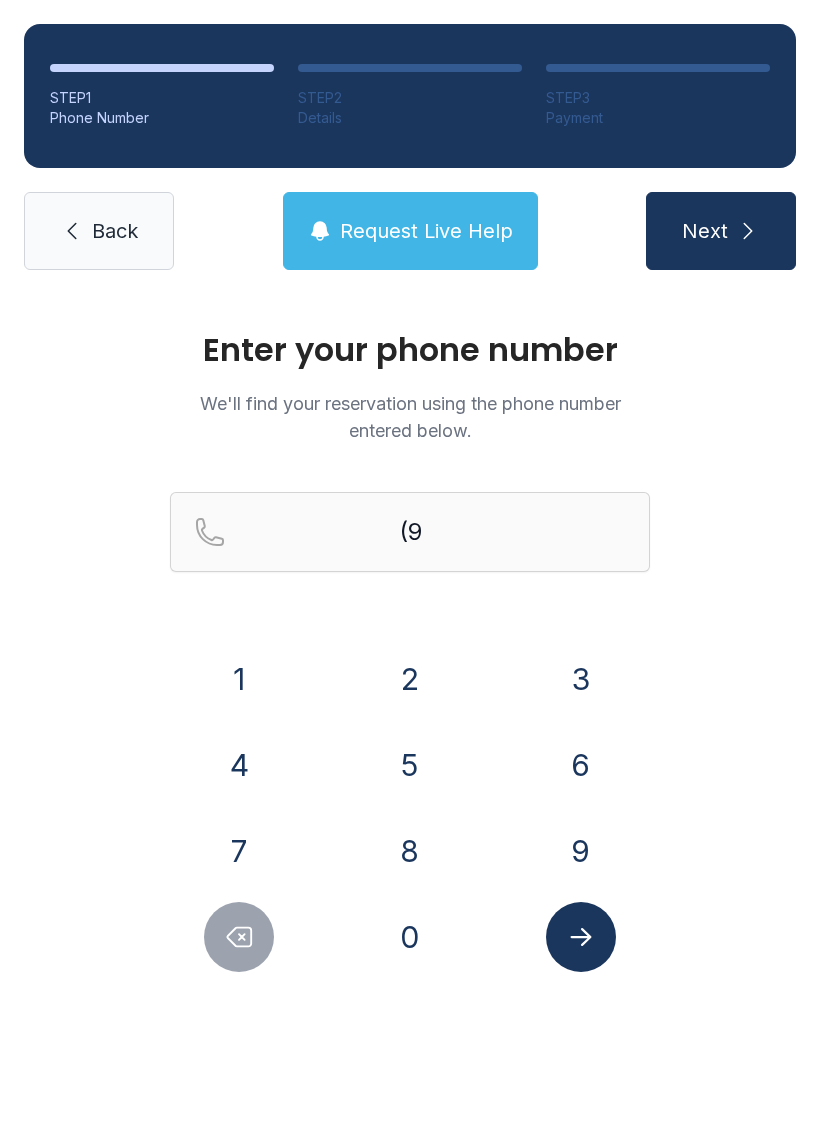 click on "7" at bounding box center [239, 851] 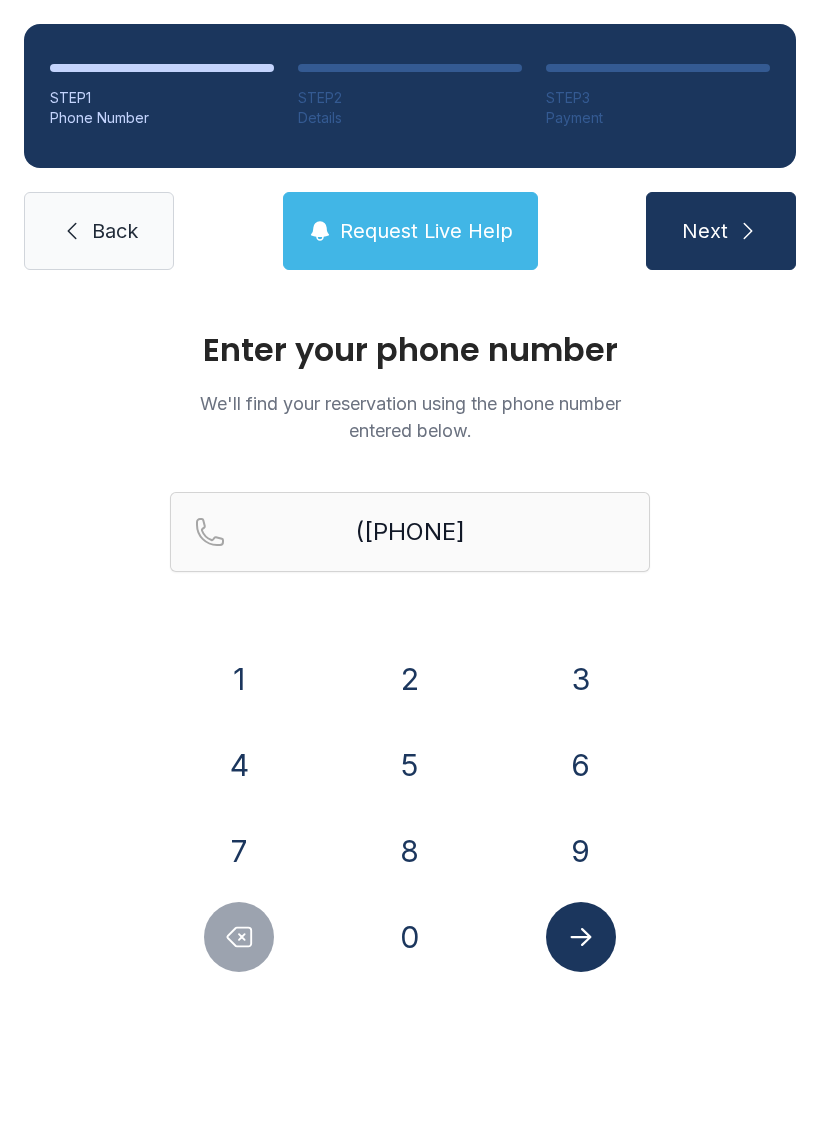 click on "2" at bounding box center (410, 679) 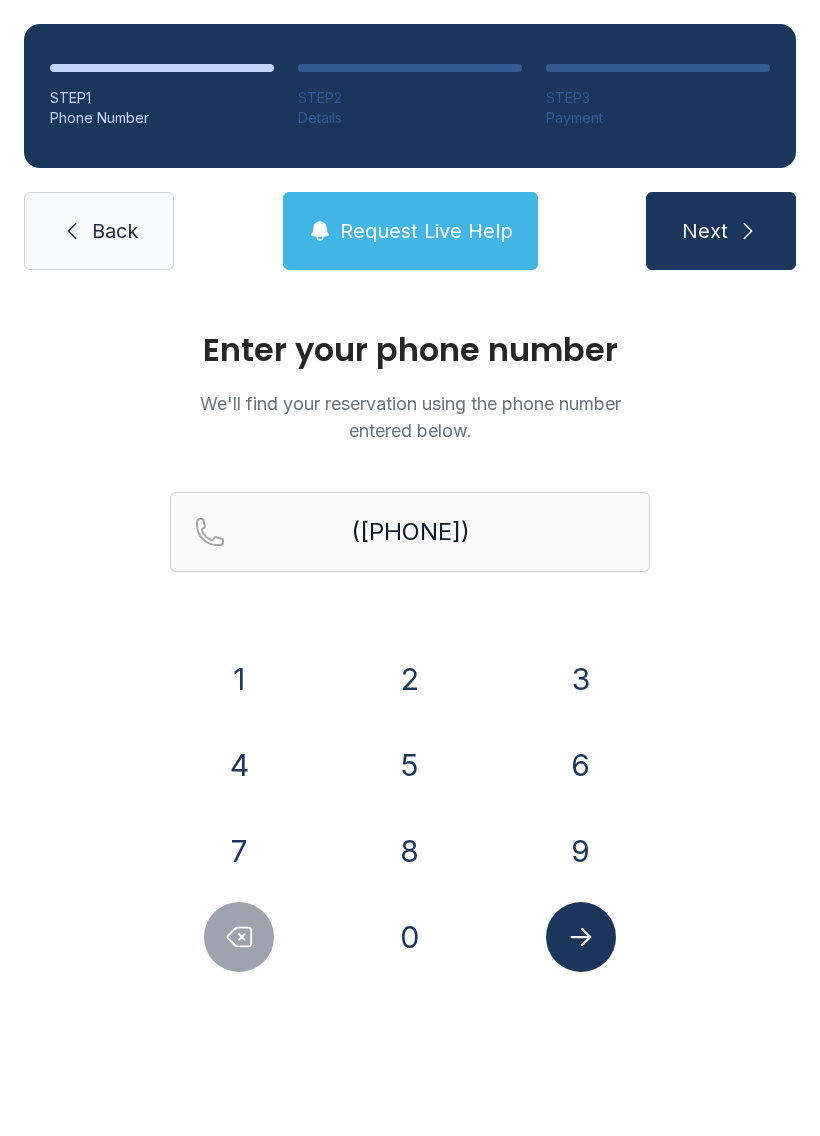 click on "8" at bounding box center [410, 851] 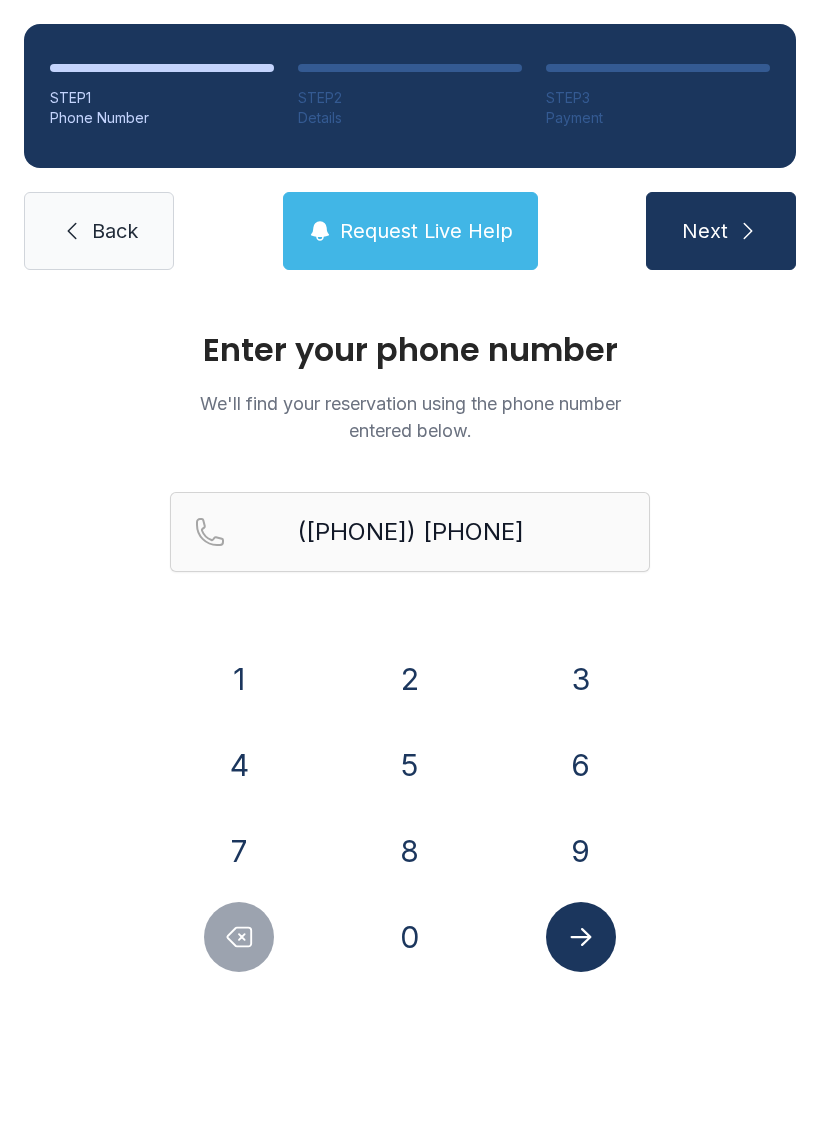 click on "3" at bounding box center [581, 679] 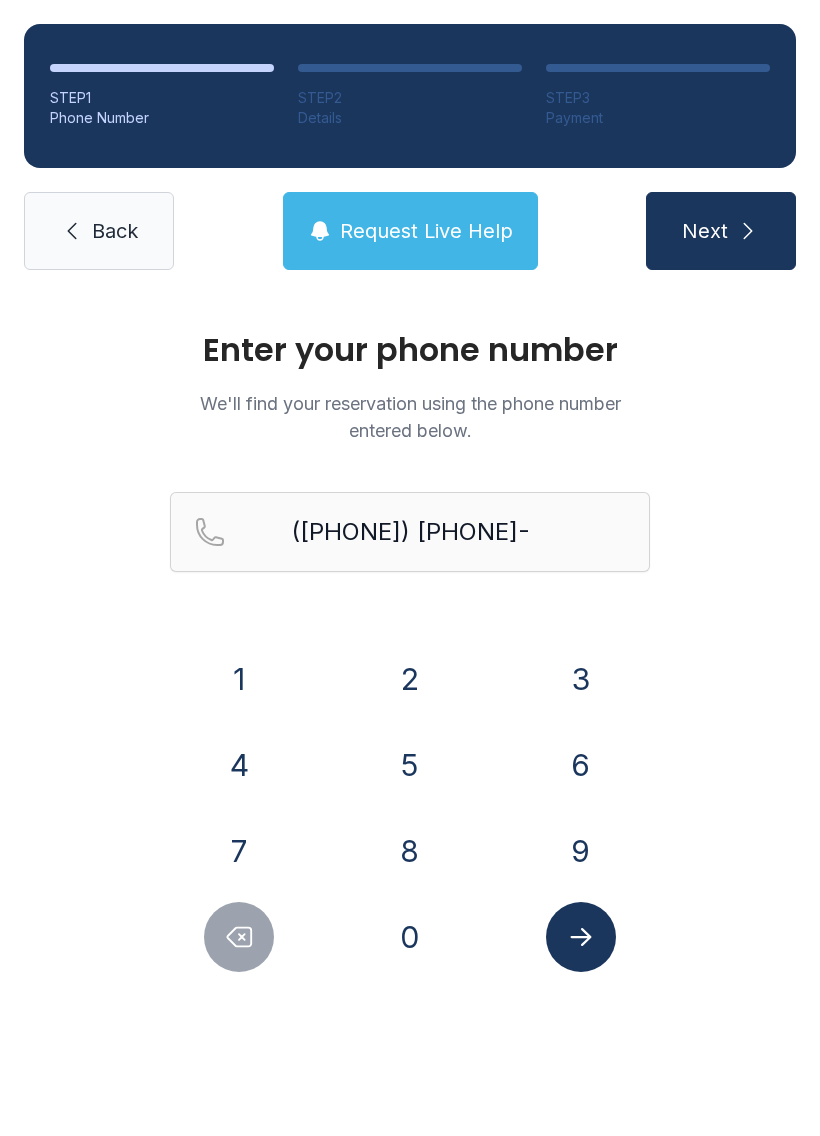 click on "2" at bounding box center [410, 679] 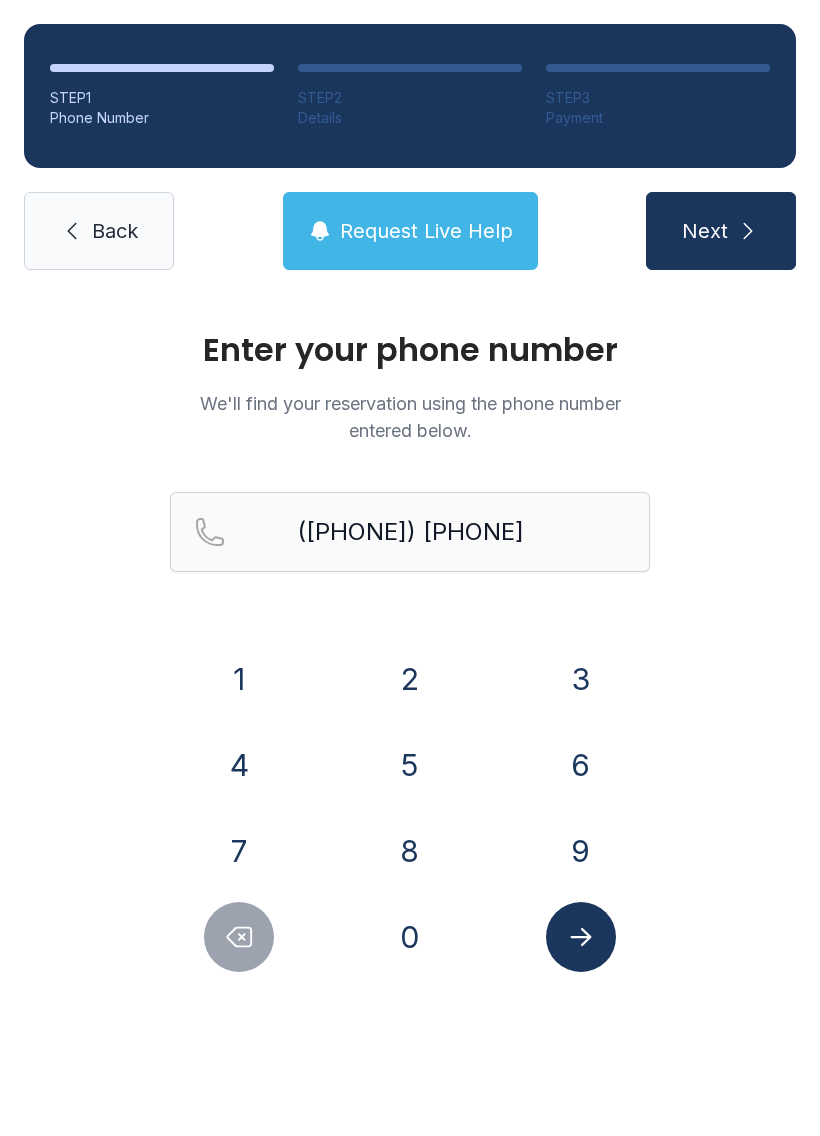 click on "1 2 3 4 5 6 7 8 9 0" at bounding box center (410, 808) 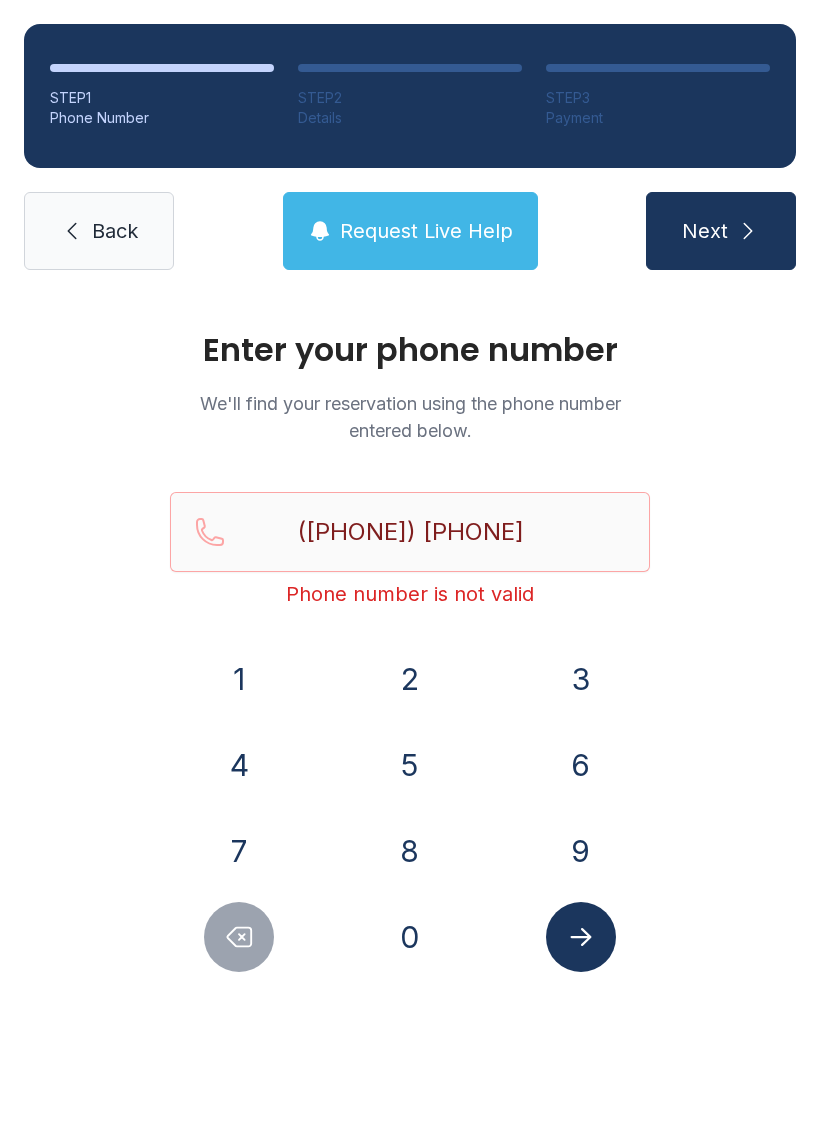 click on "Enter your phone number We'll find your reservation using the phone number entered below. ([PHONE]) [PHONE] [PHONE] [PHONE] [PHONE] [PHONE] [PHONE] [PHONE] [PHONE] [PHONE] [PHONE]" at bounding box center (410, 673) 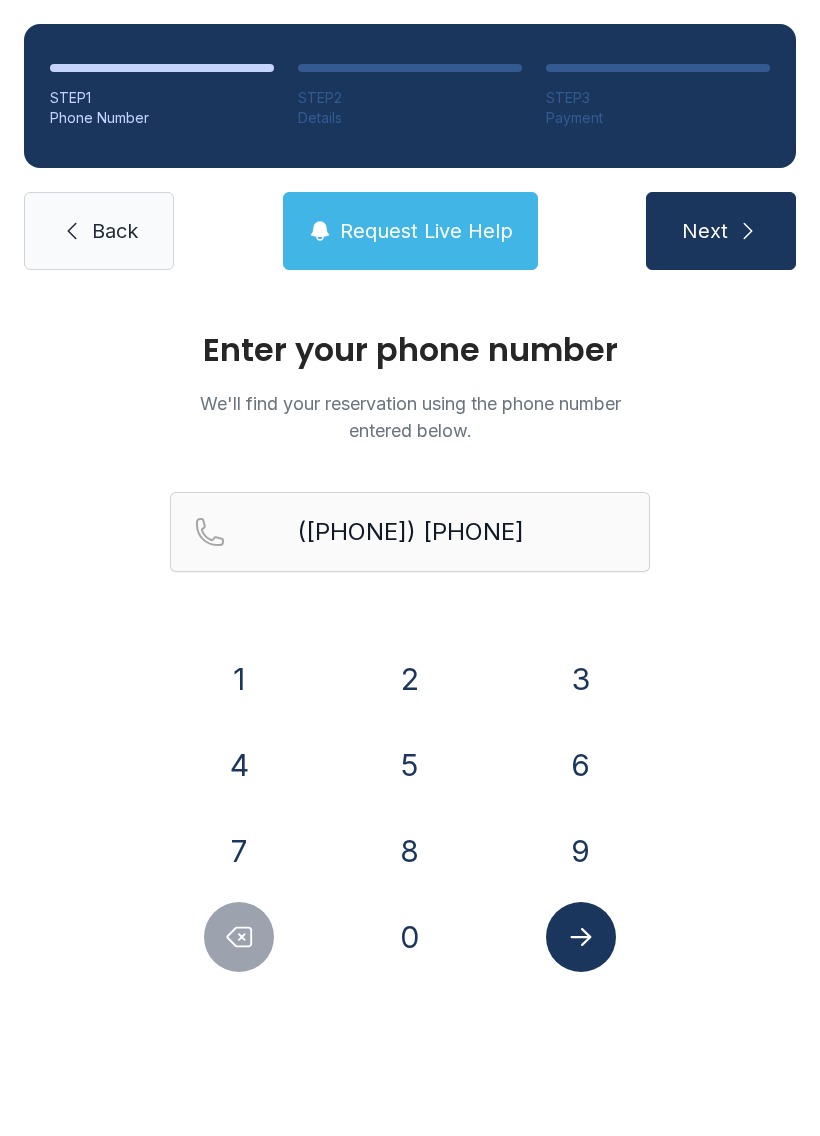 click on "9" at bounding box center [581, 851] 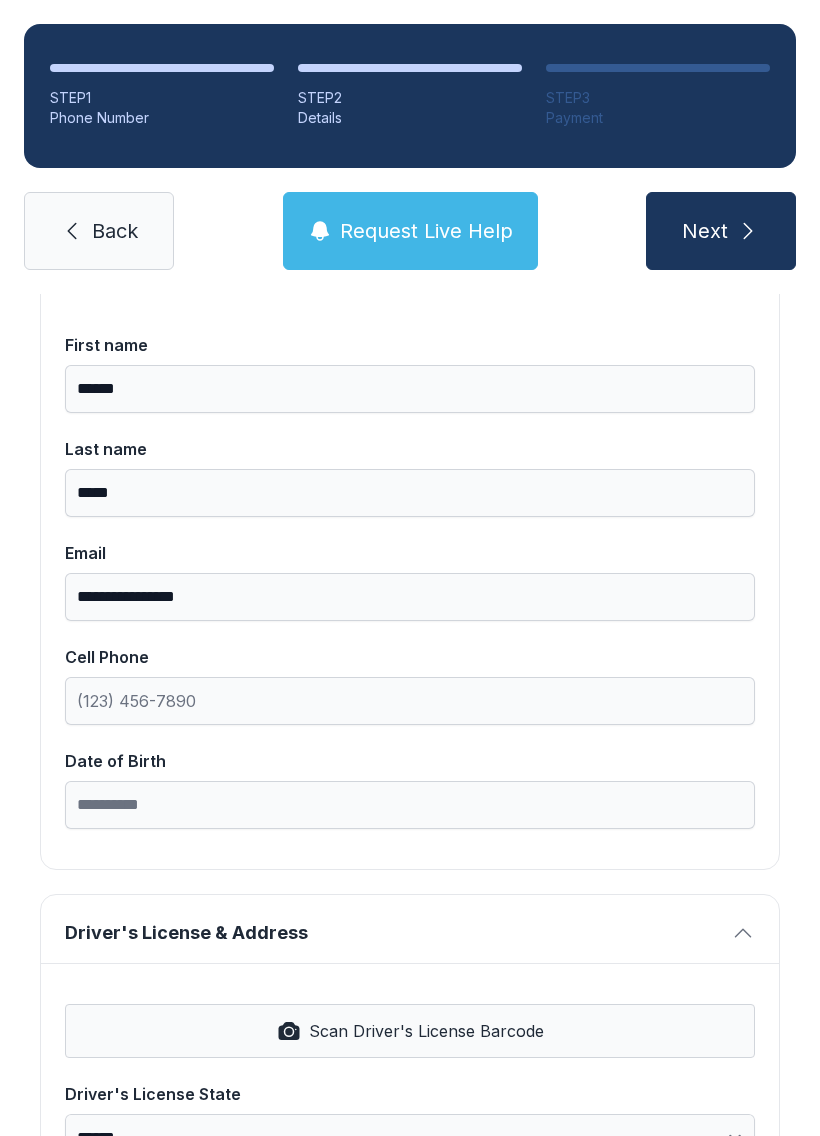scroll, scrollTop: 182, scrollLeft: 0, axis: vertical 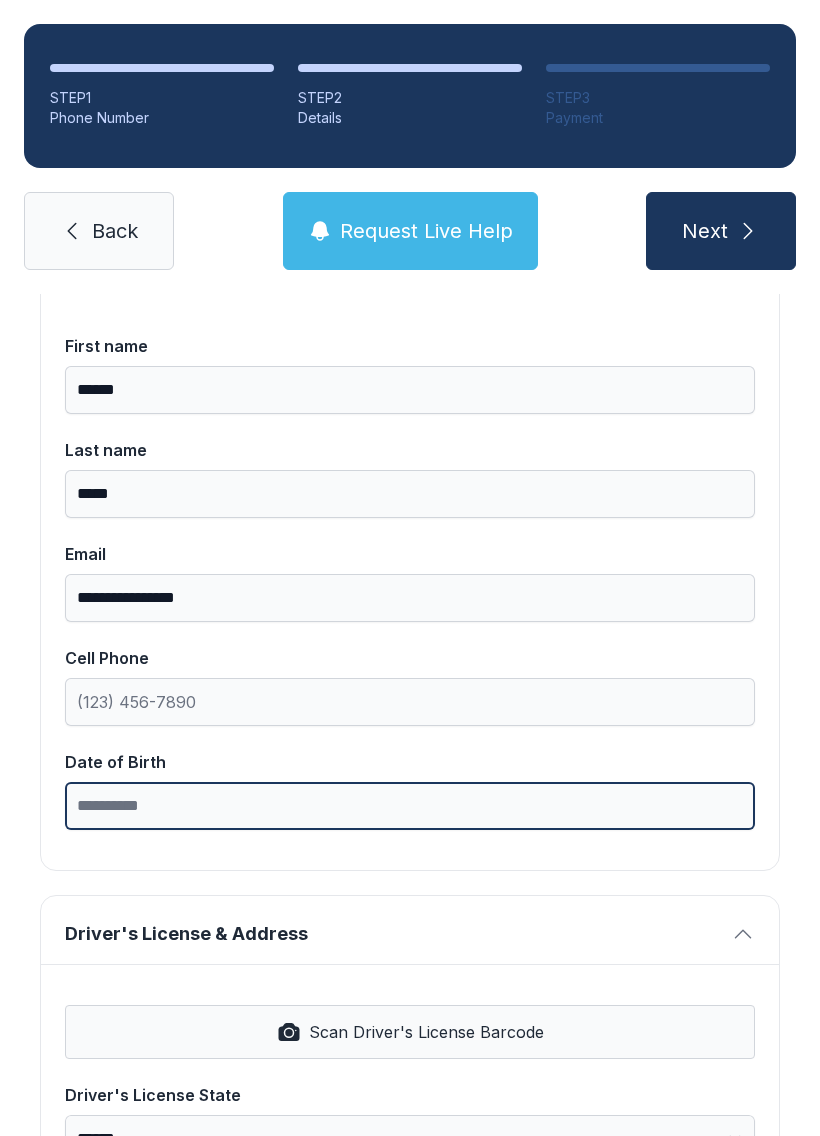 click on "Date of Birth" at bounding box center [410, 806] 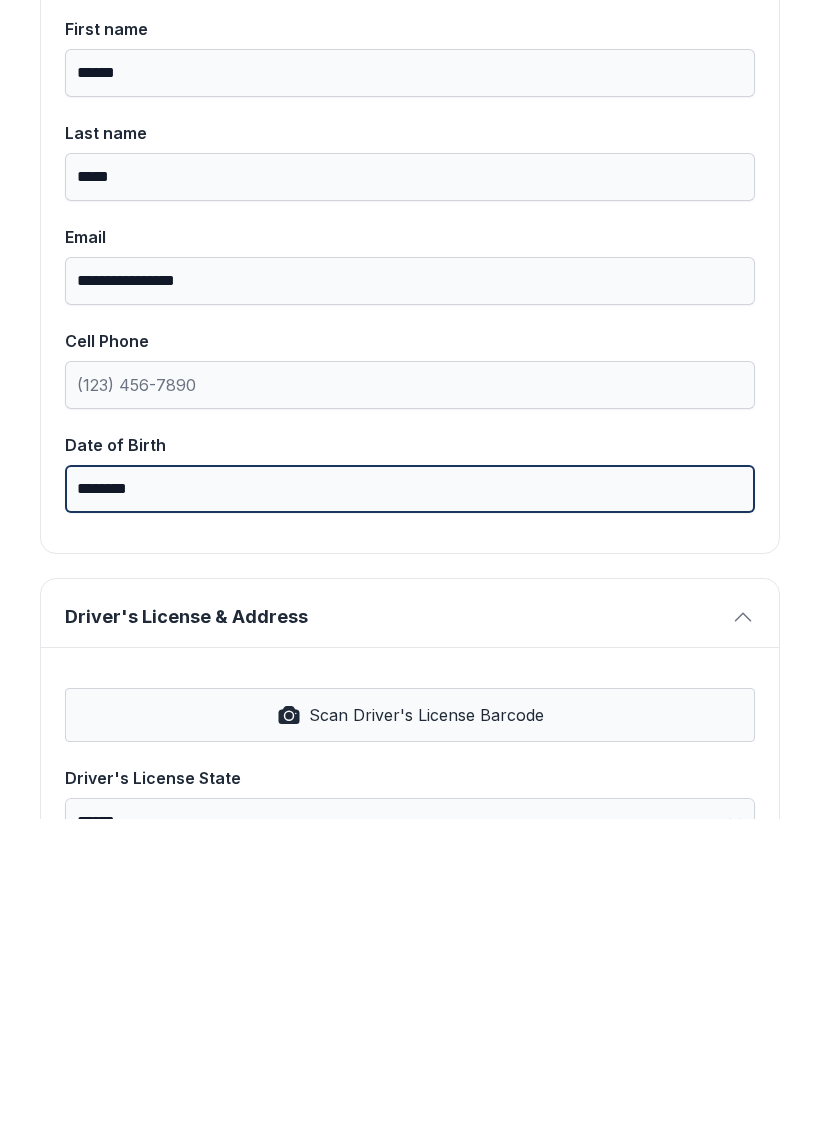 type on "********" 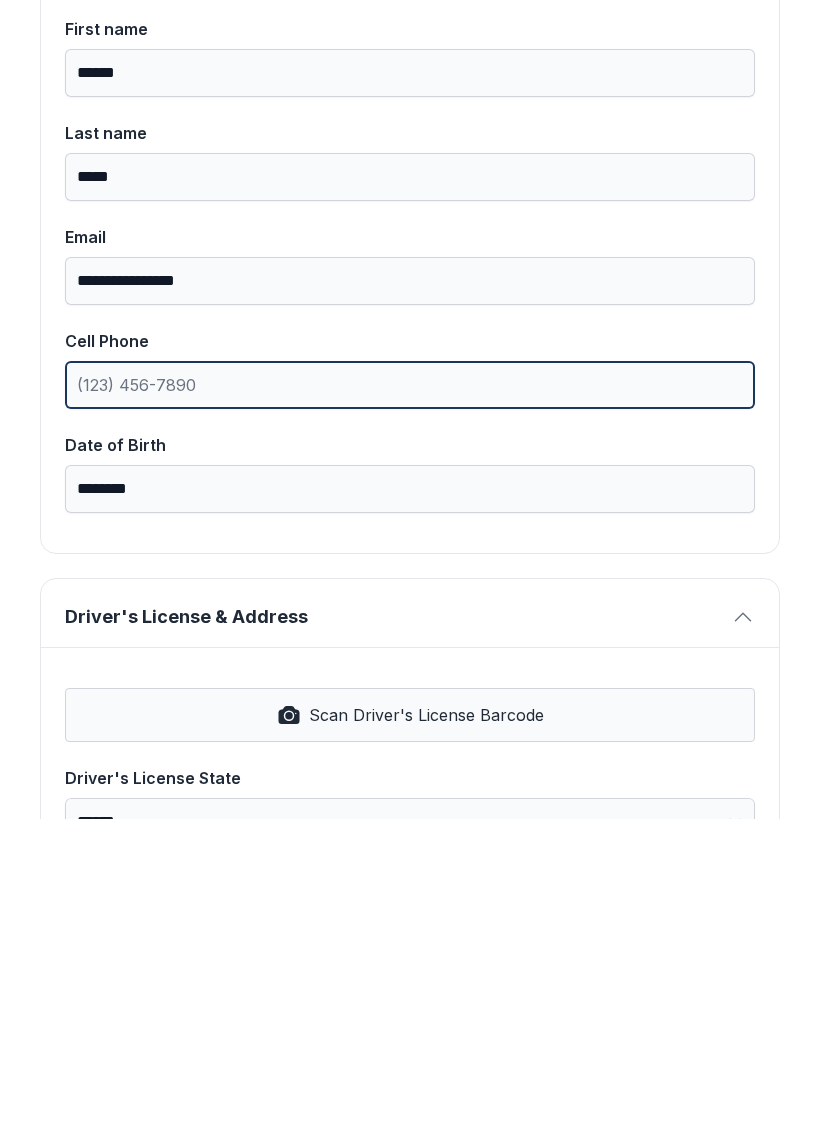 click on "Cell Phone" at bounding box center [410, 702] 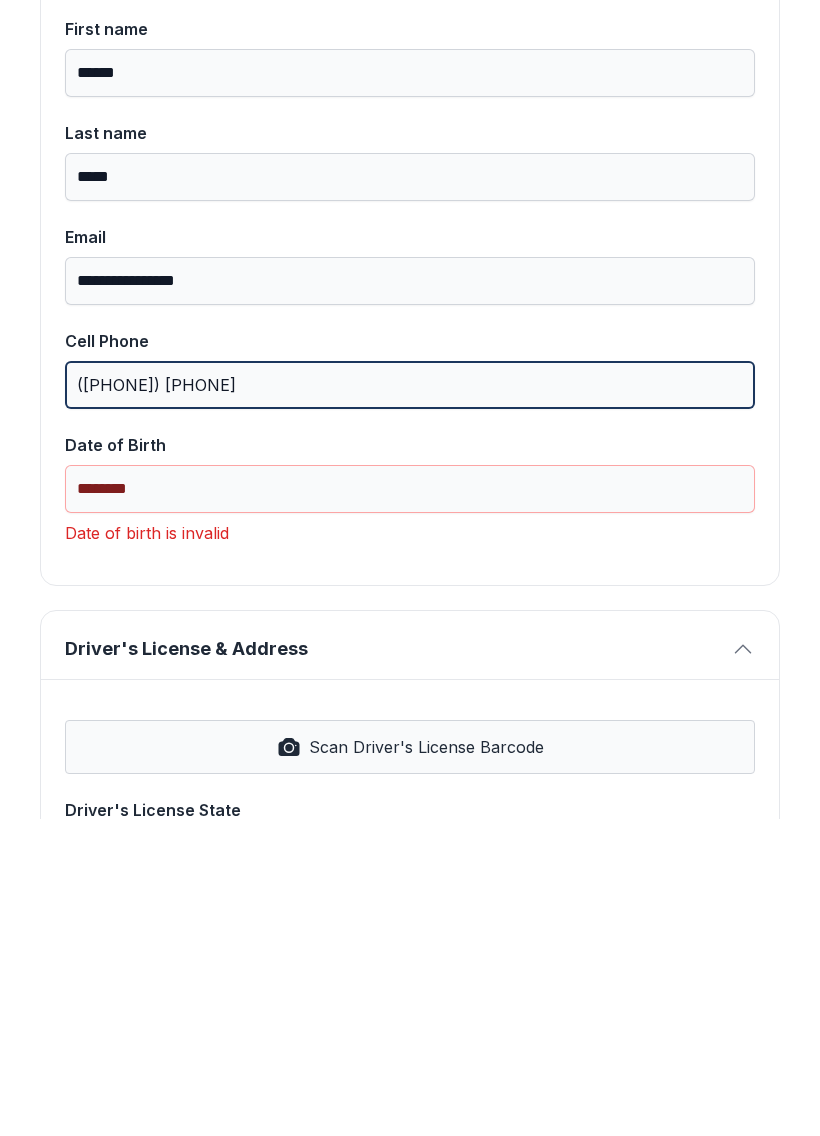 type on "([PHONE]) [PHONE]" 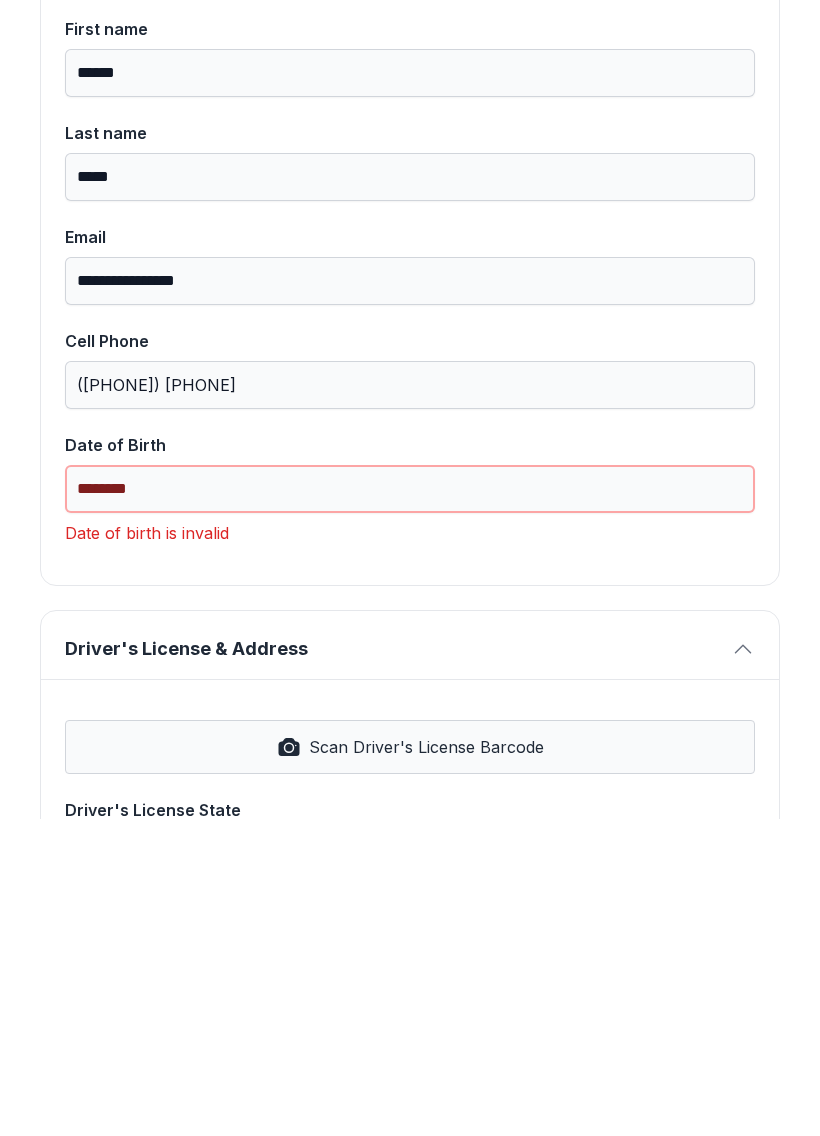 click on "Date of Birth ********" at bounding box center [410, 790] 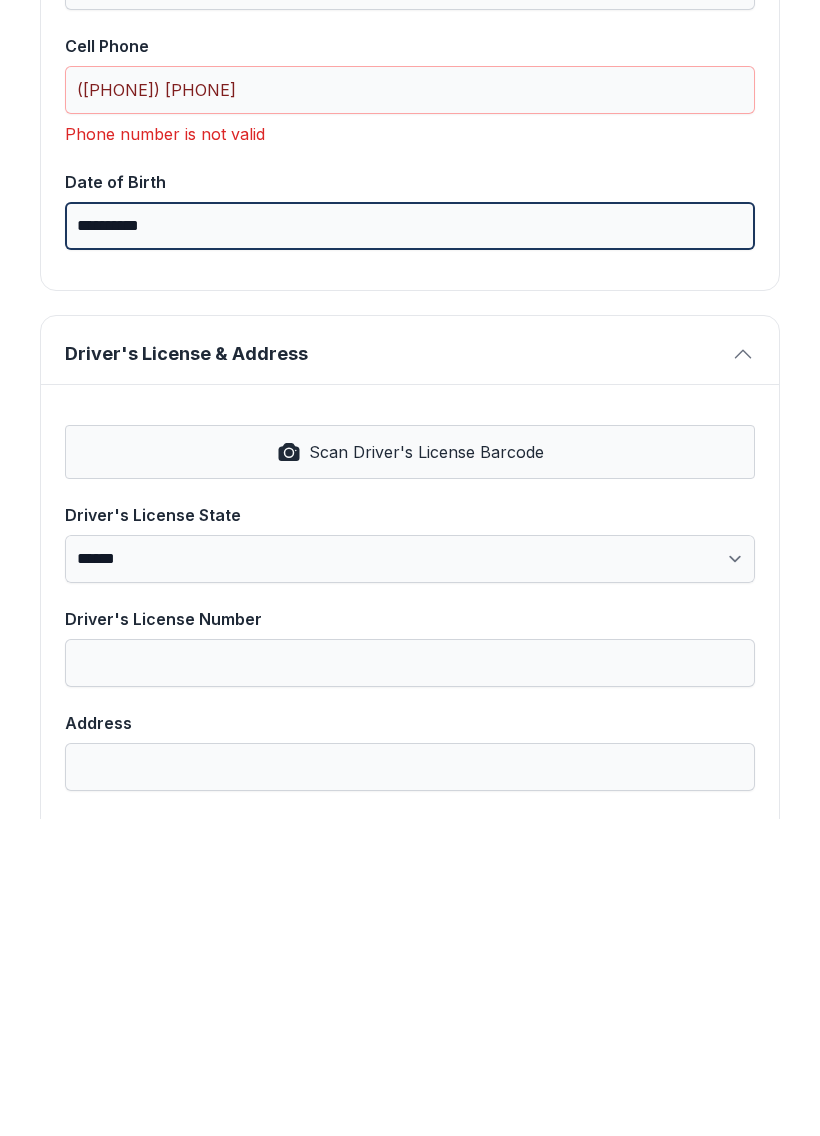 scroll, scrollTop: 499, scrollLeft: 0, axis: vertical 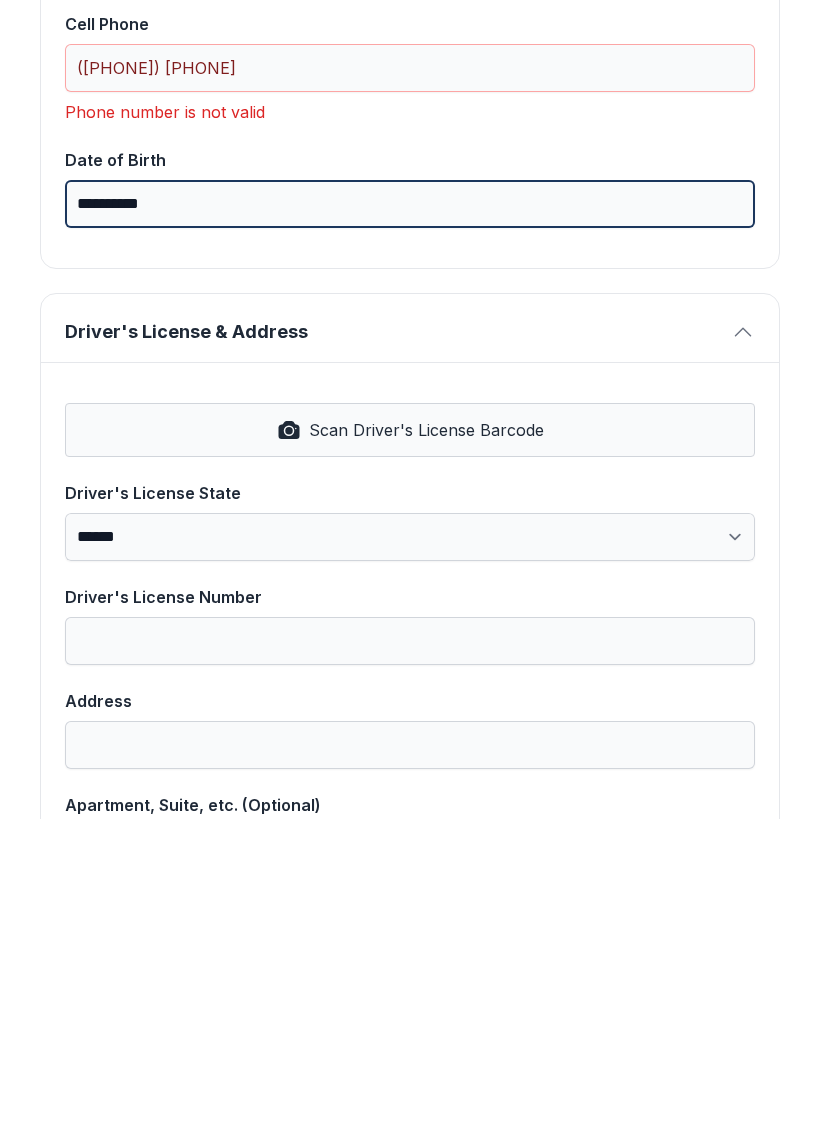 type on "**********" 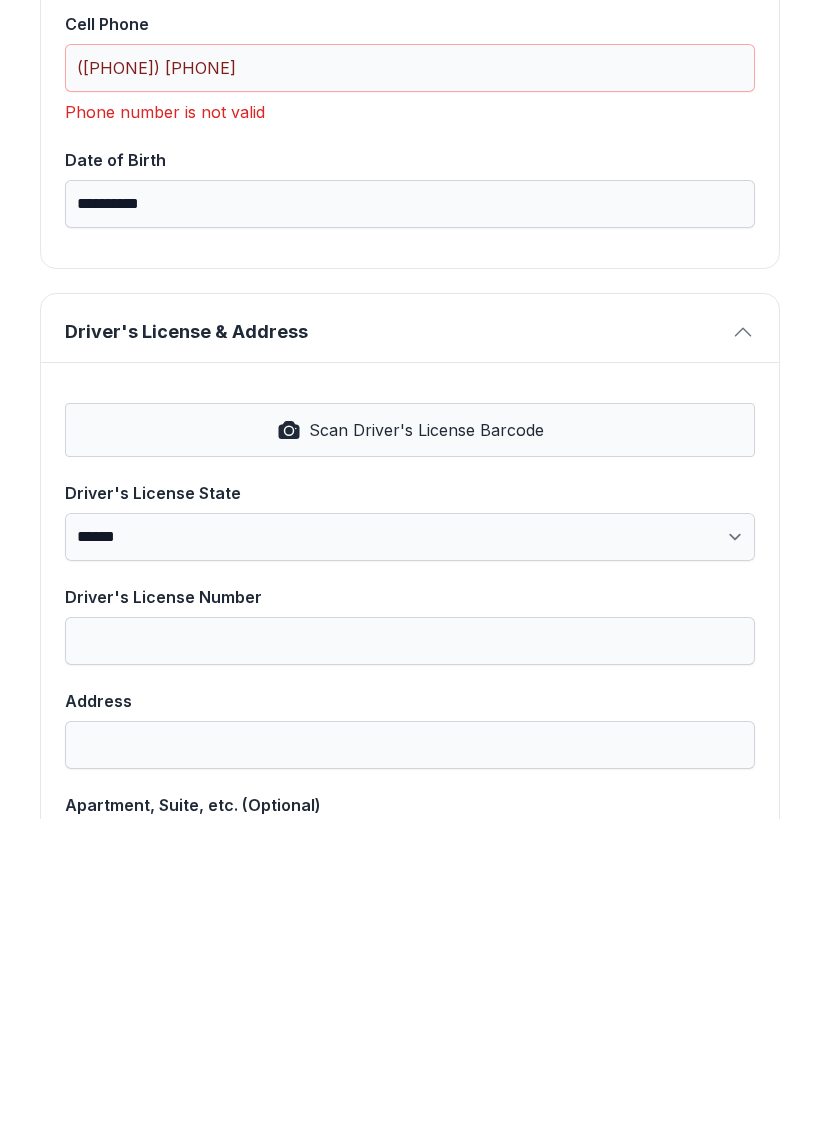 click on "Scan Driver's License Barcode" at bounding box center [426, 747] 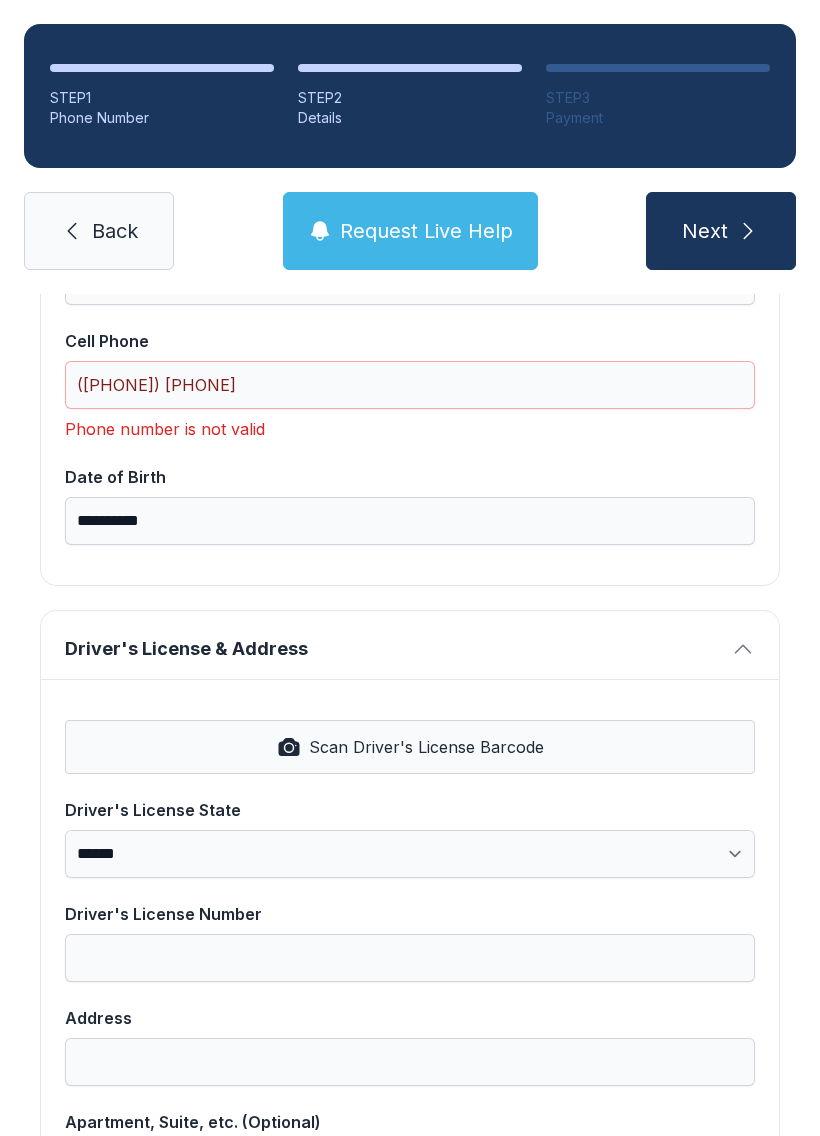select on "**" 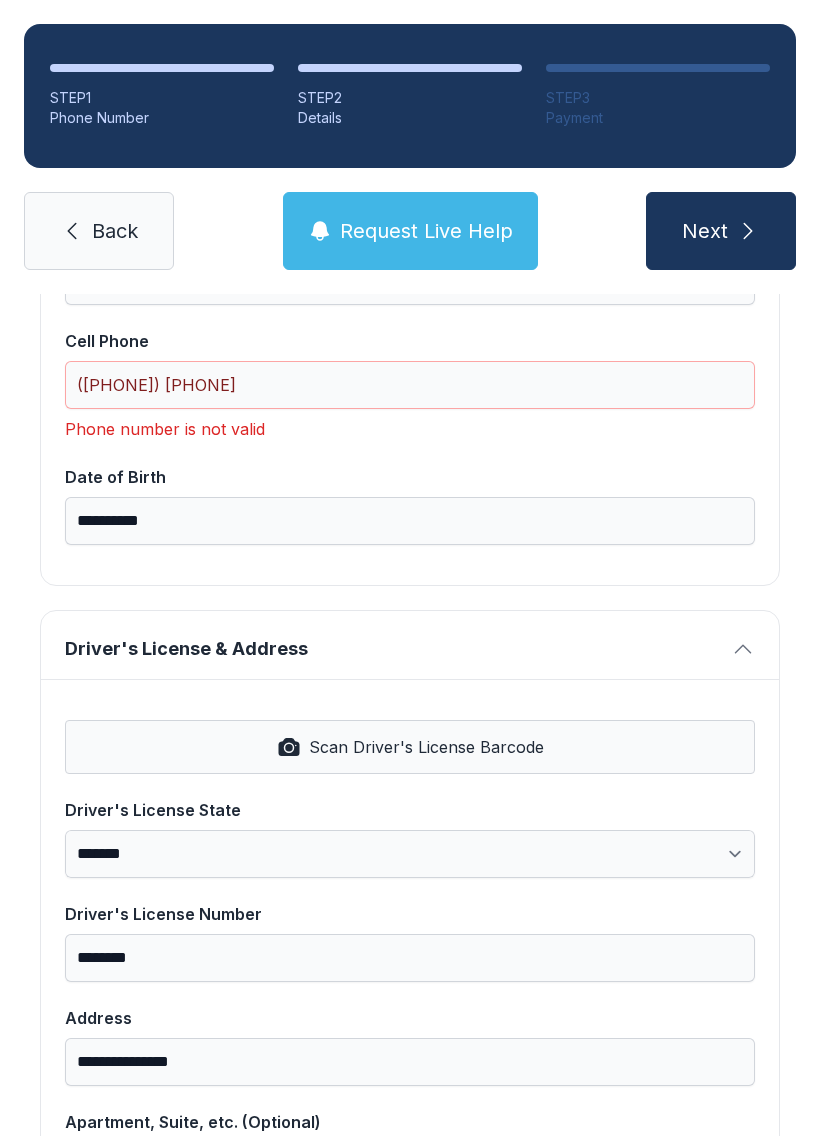 type on "*****" 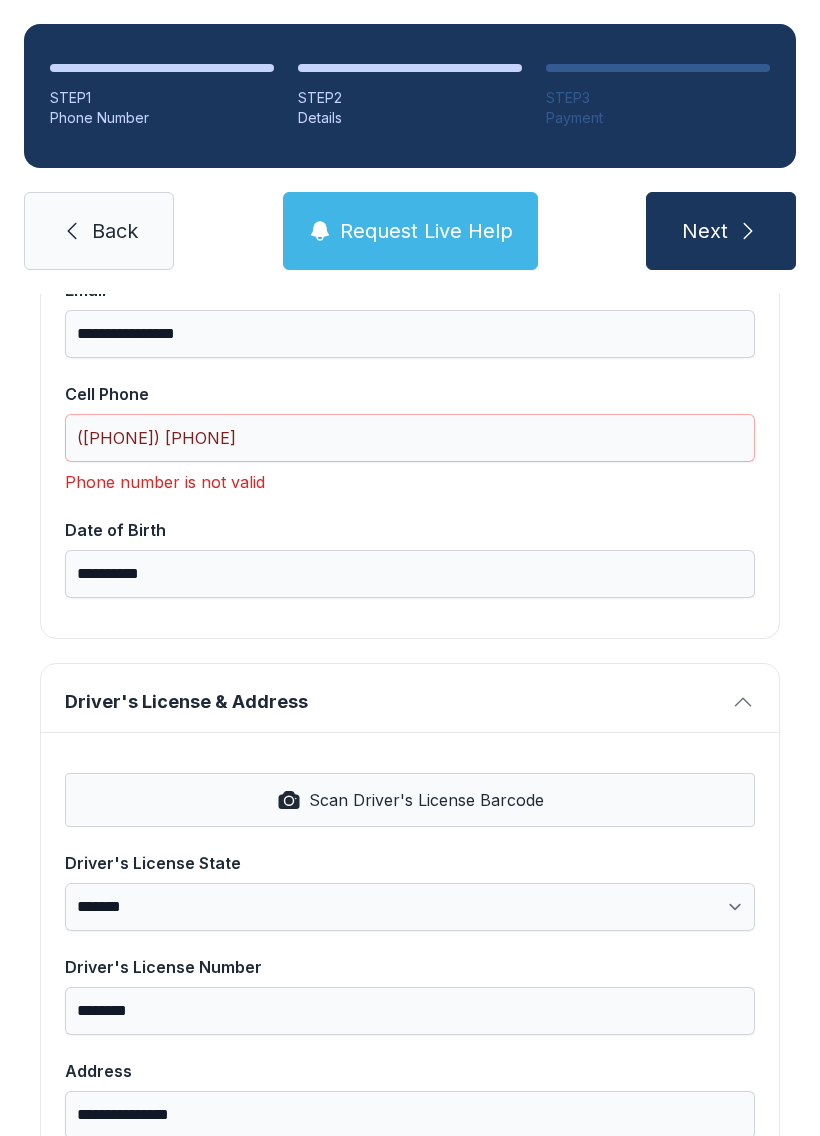 scroll, scrollTop: 441, scrollLeft: 0, axis: vertical 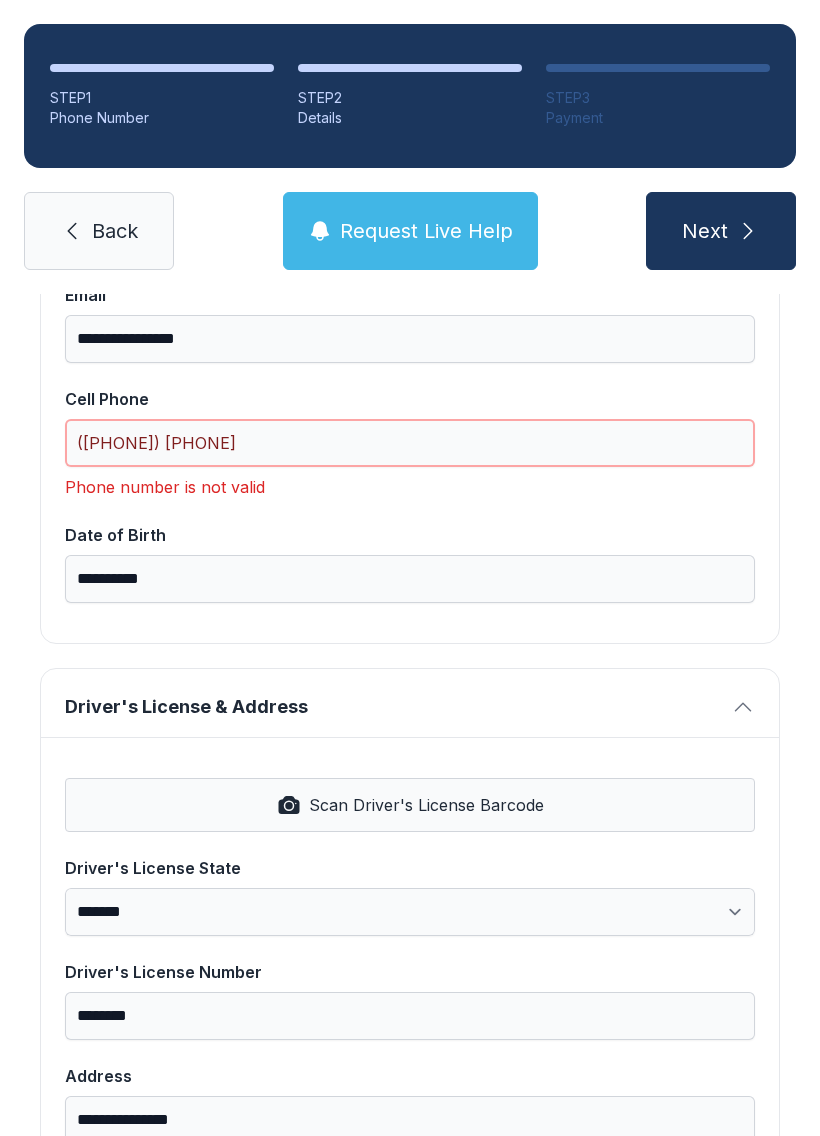 click on "([PHONE]) [PHONE]" at bounding box center (410, 443) 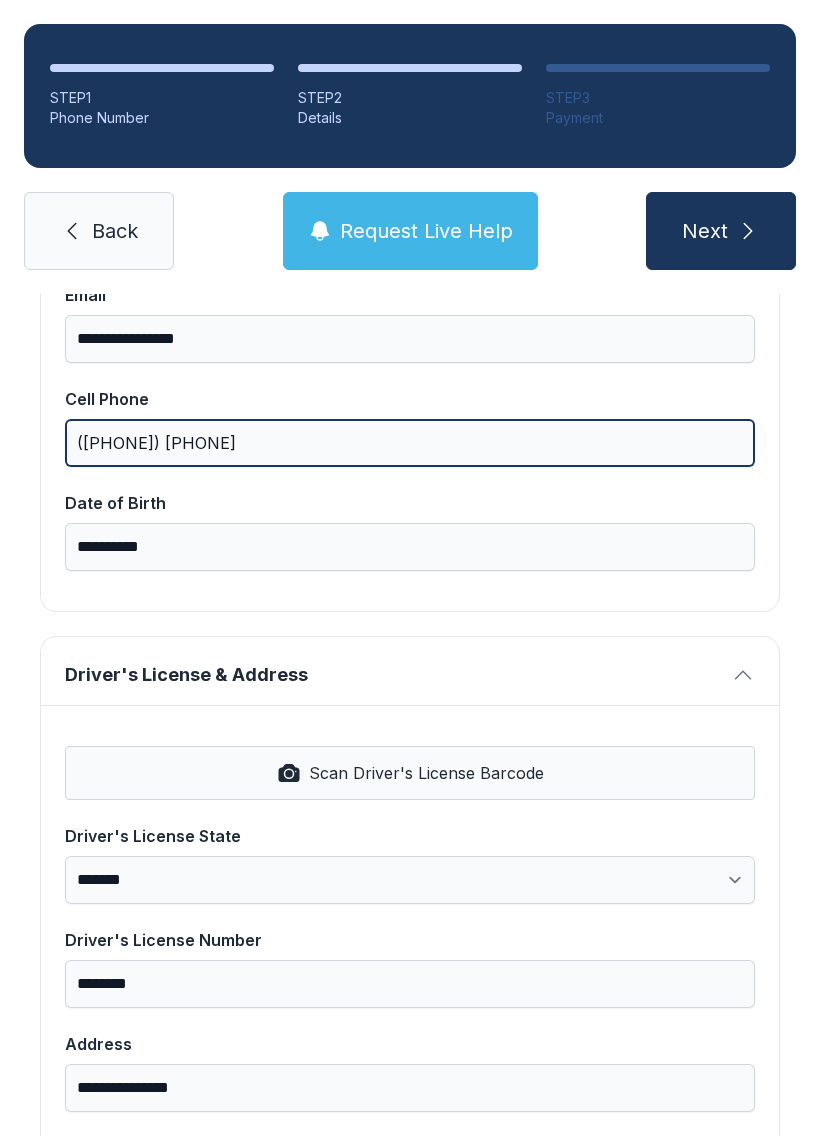 type on "([PHONE]) [PHONE]" 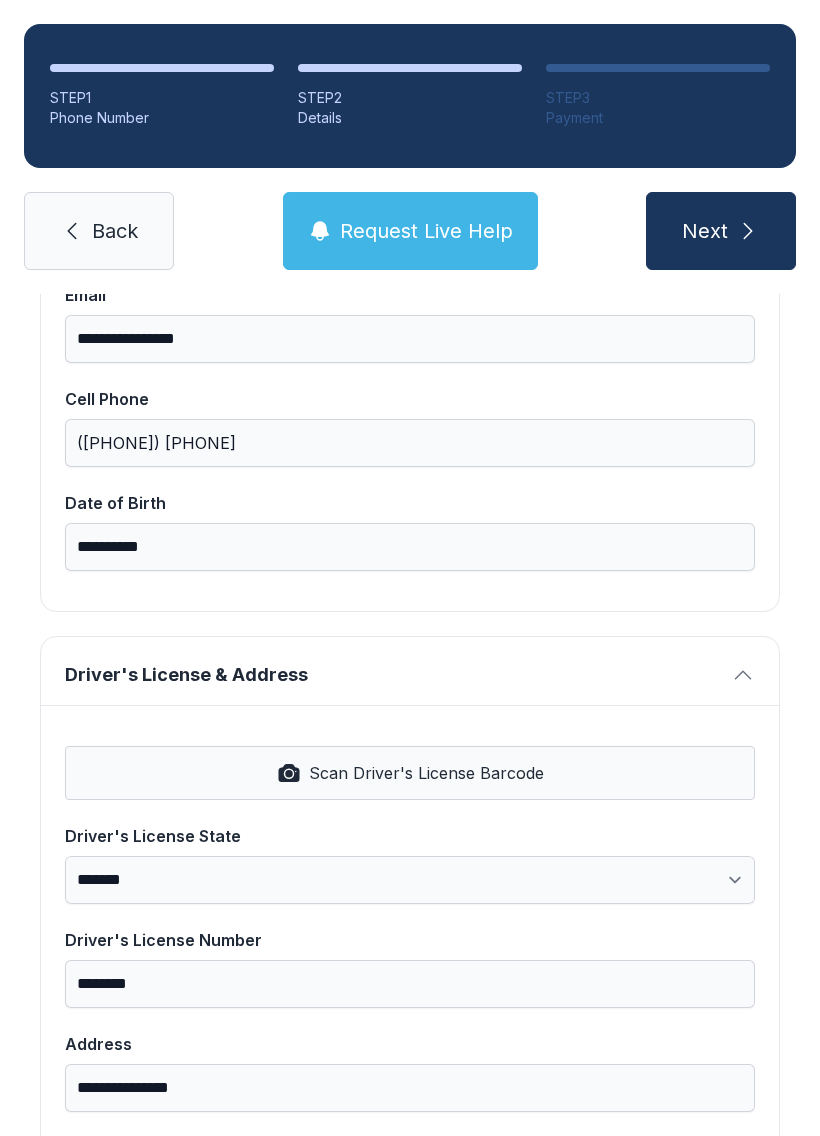 click on "Next" at bounding box center (705, 231) 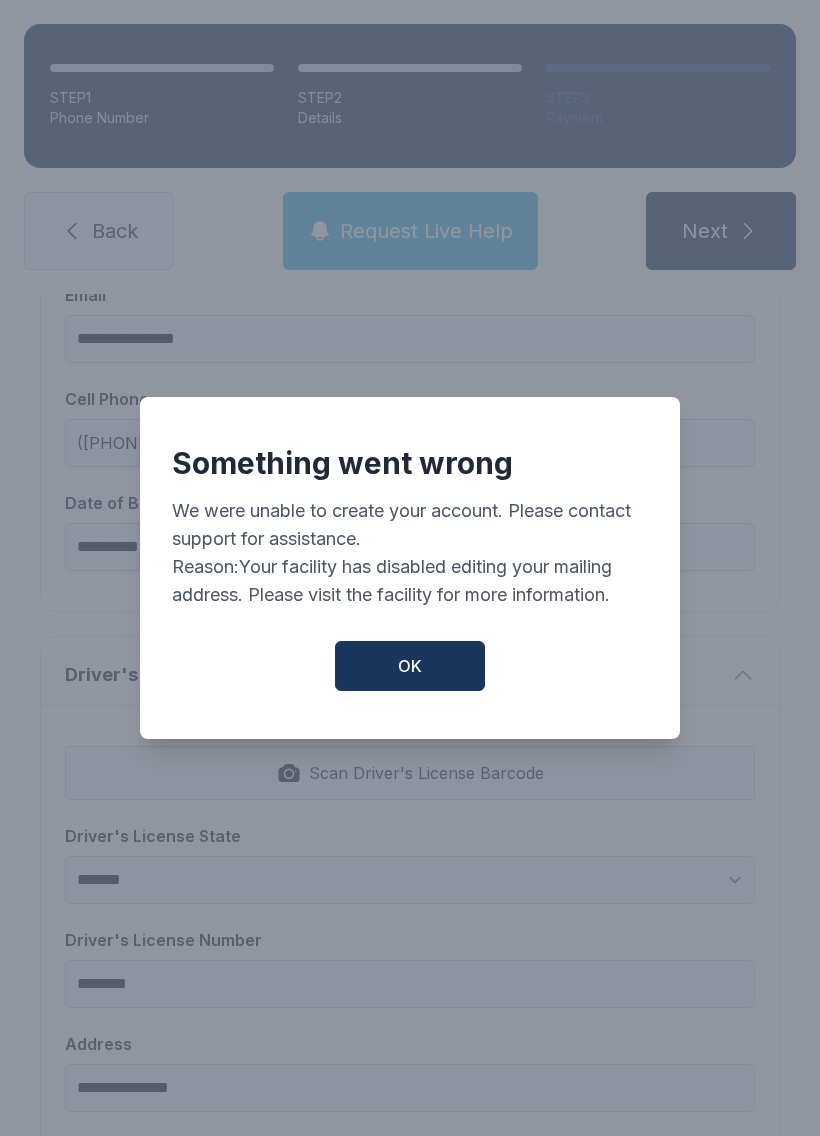 click on "OK" at bounding box center (410, 666) 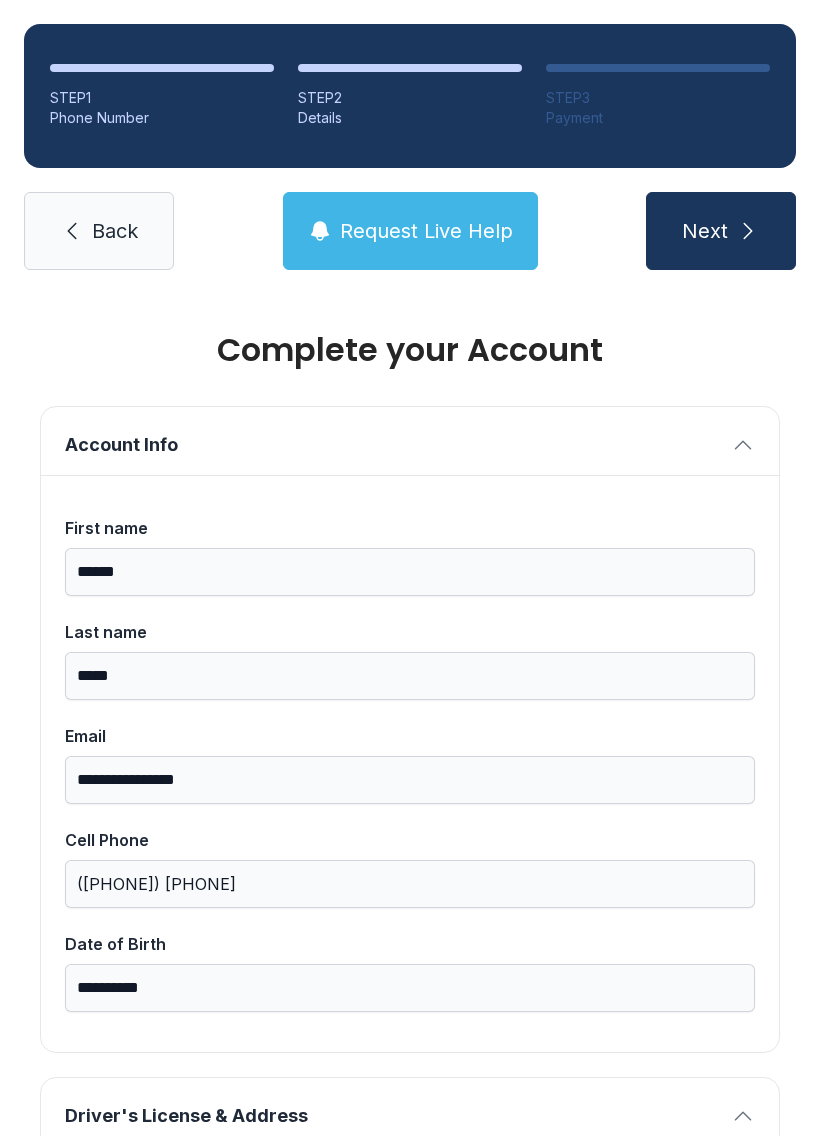 scroll, scrollTop: 0, scrollLeft: 0, axis: both 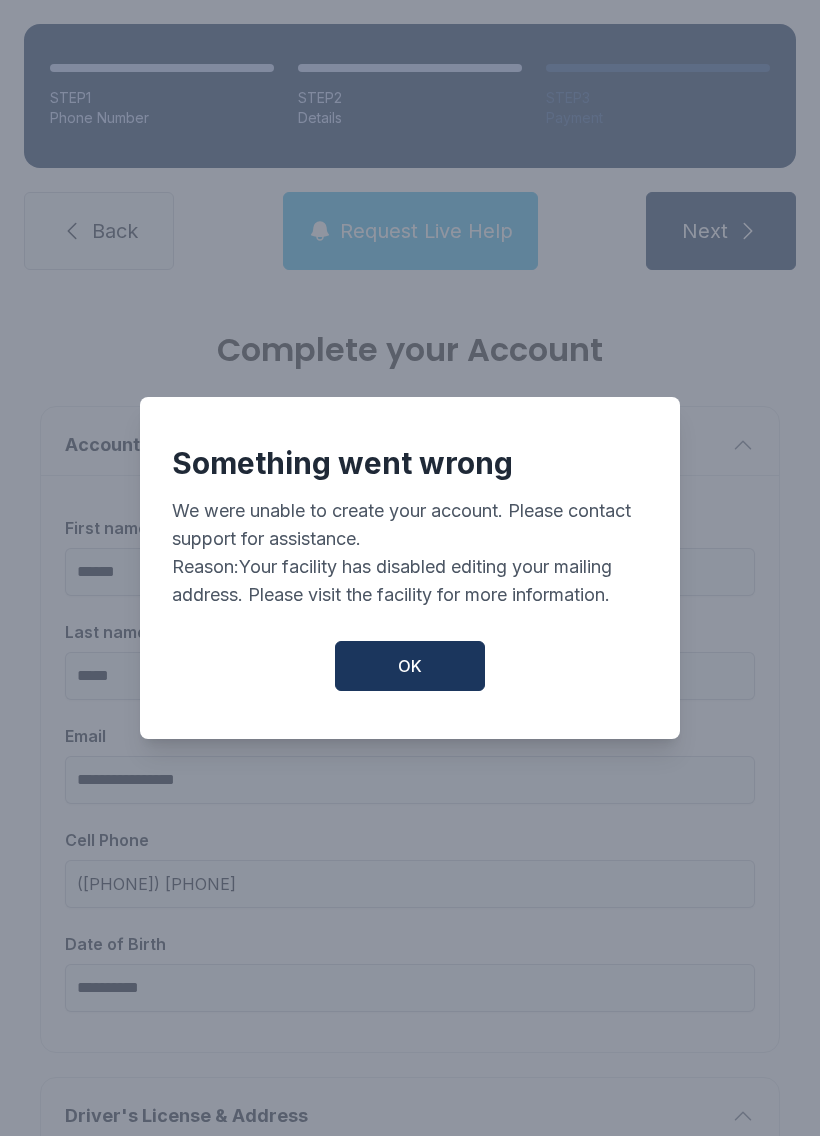 click on "OK" at bounding box center [410, 666] 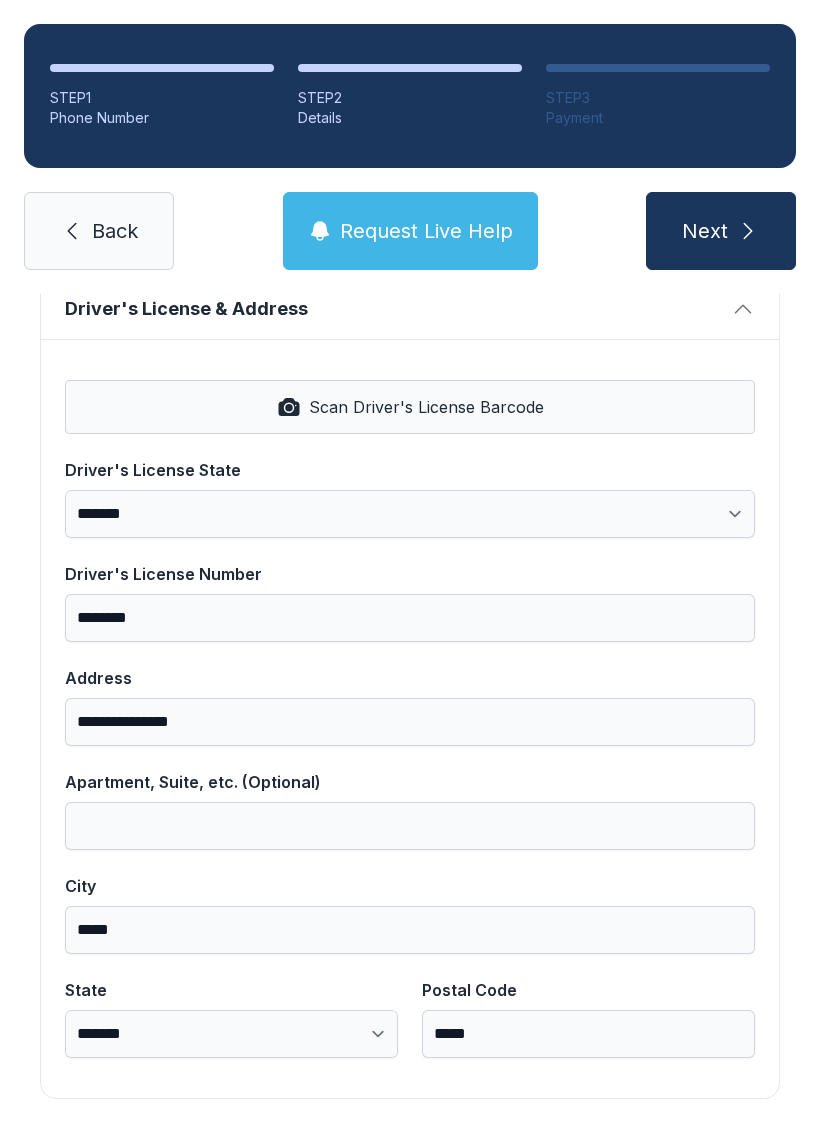 scroll, scrollTop: 806, scrollLeft: 0, axis: vertical 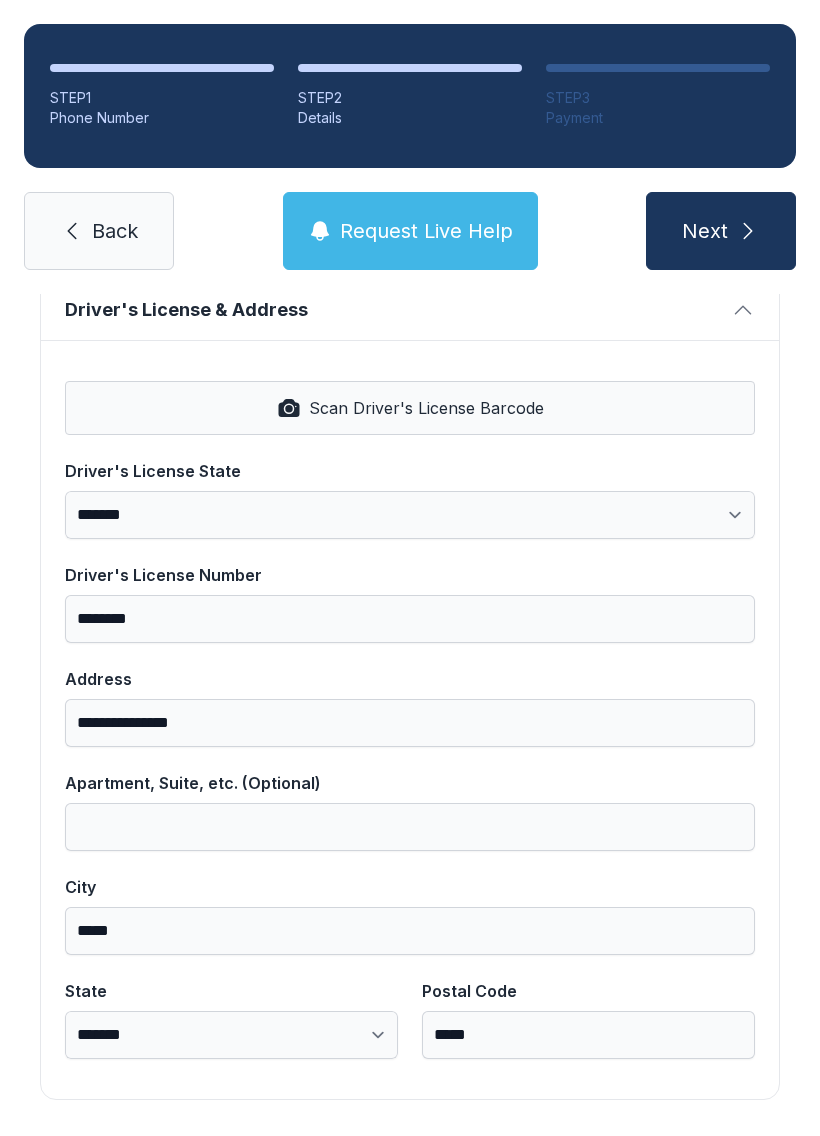 click on "Next" at bounding box center [705, 231] 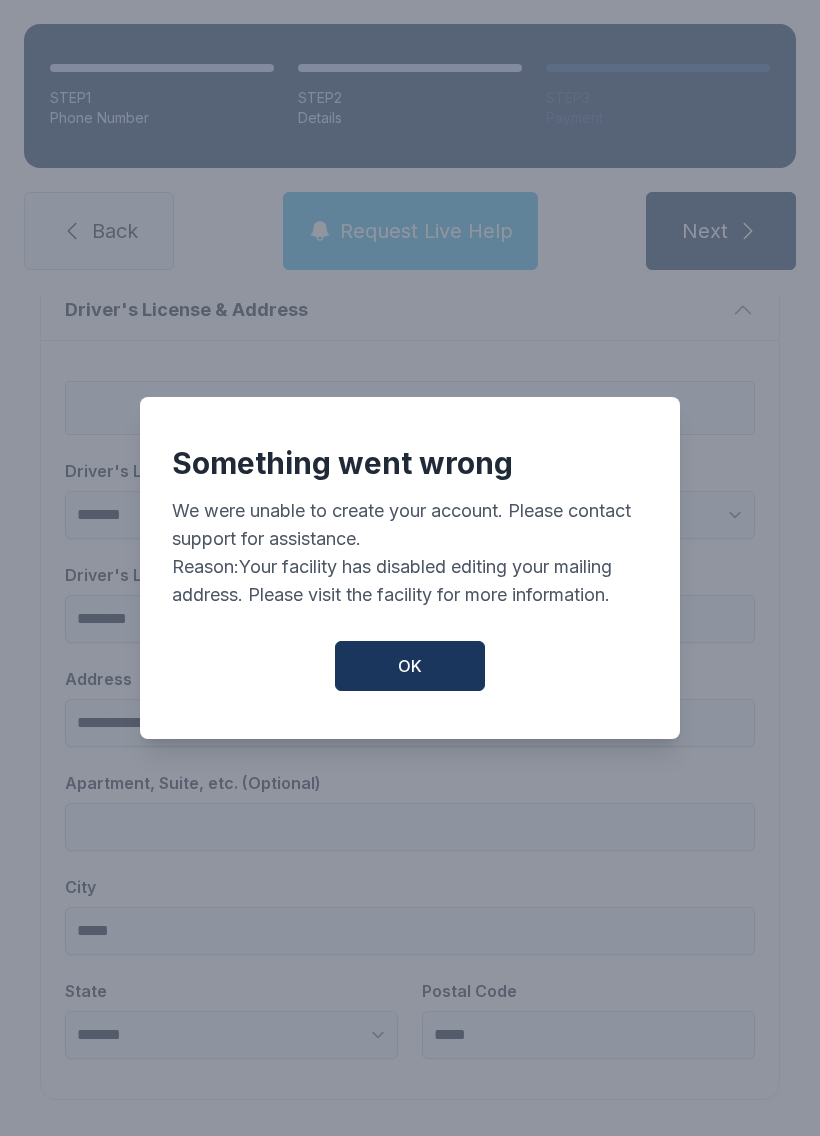 click on "OK" at bounding box center [410, 666] 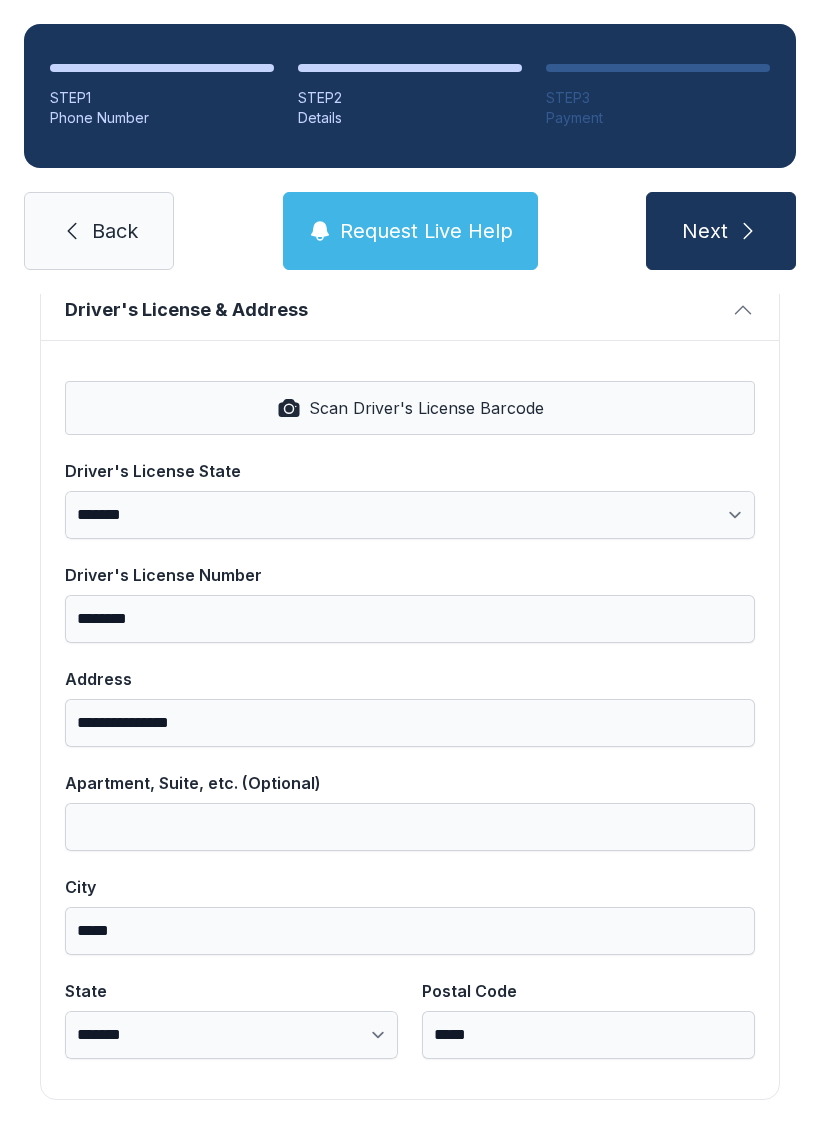 click on "Back" at bounding box center [99, 231] 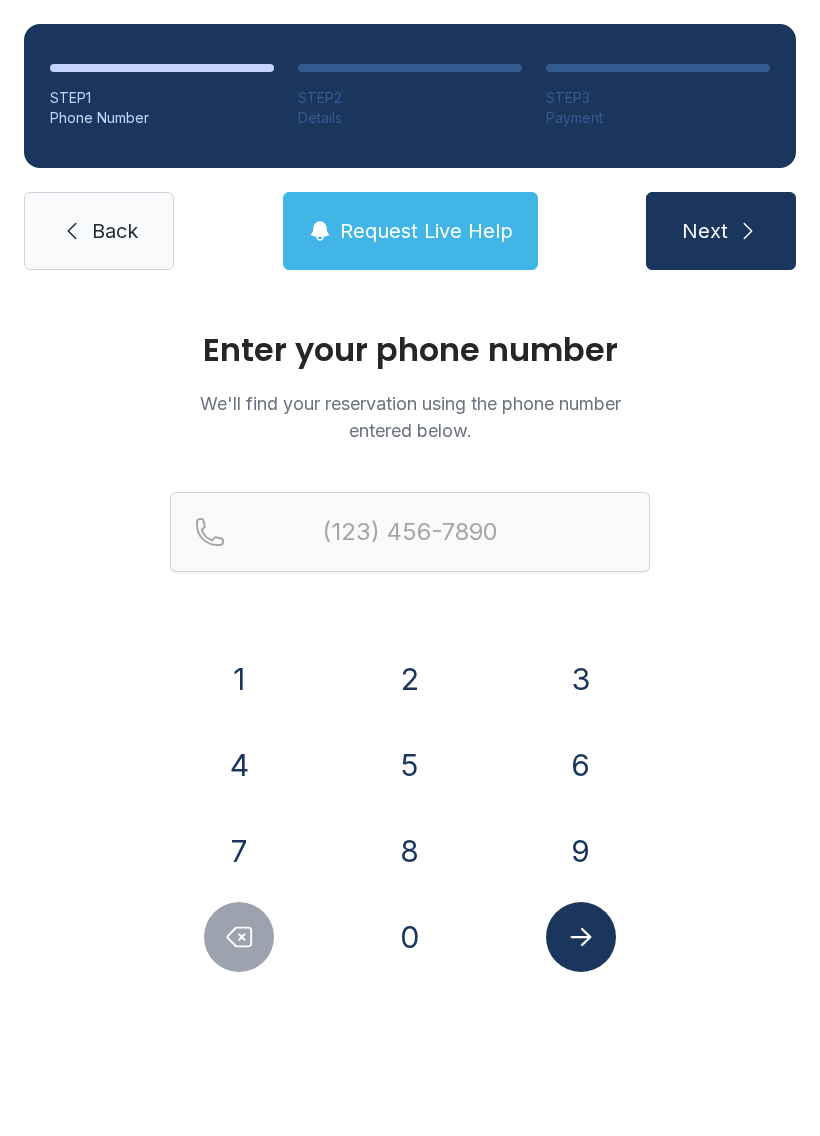 click on "Back" at bounding box center [99, 231] 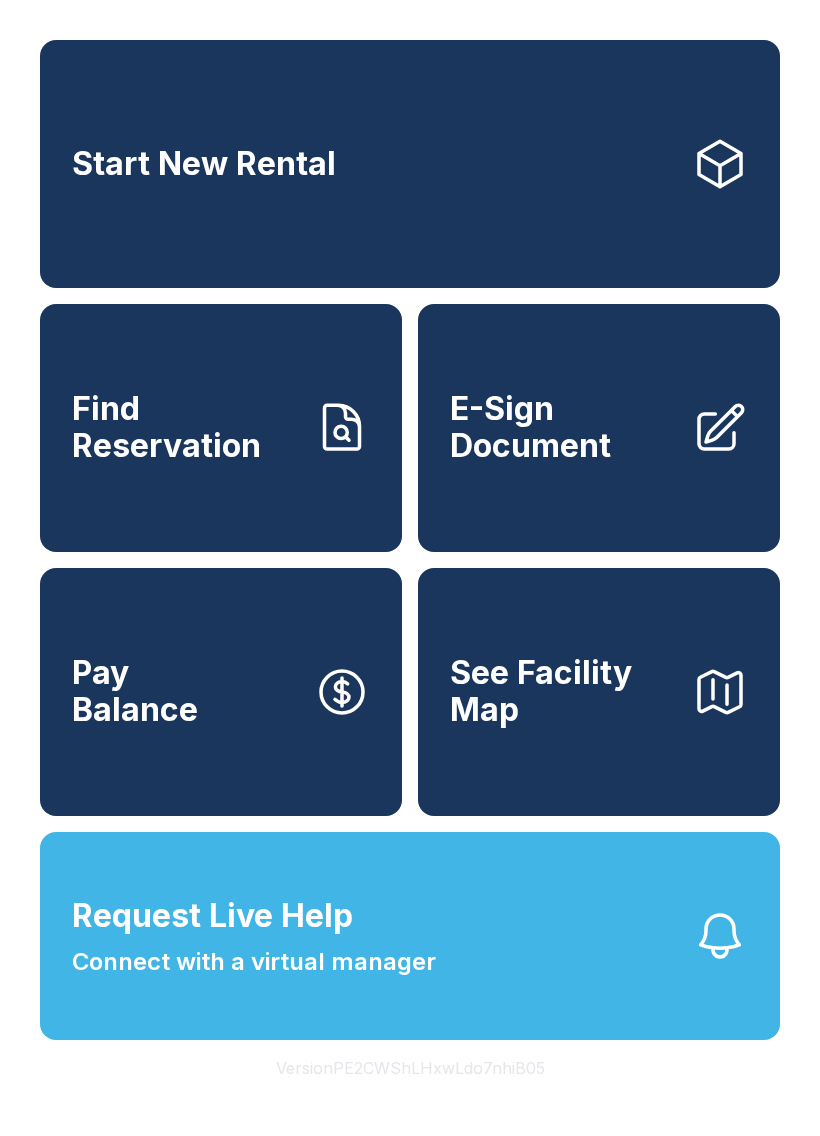 click on "Find Reservation" at bounding box center [185, 427] 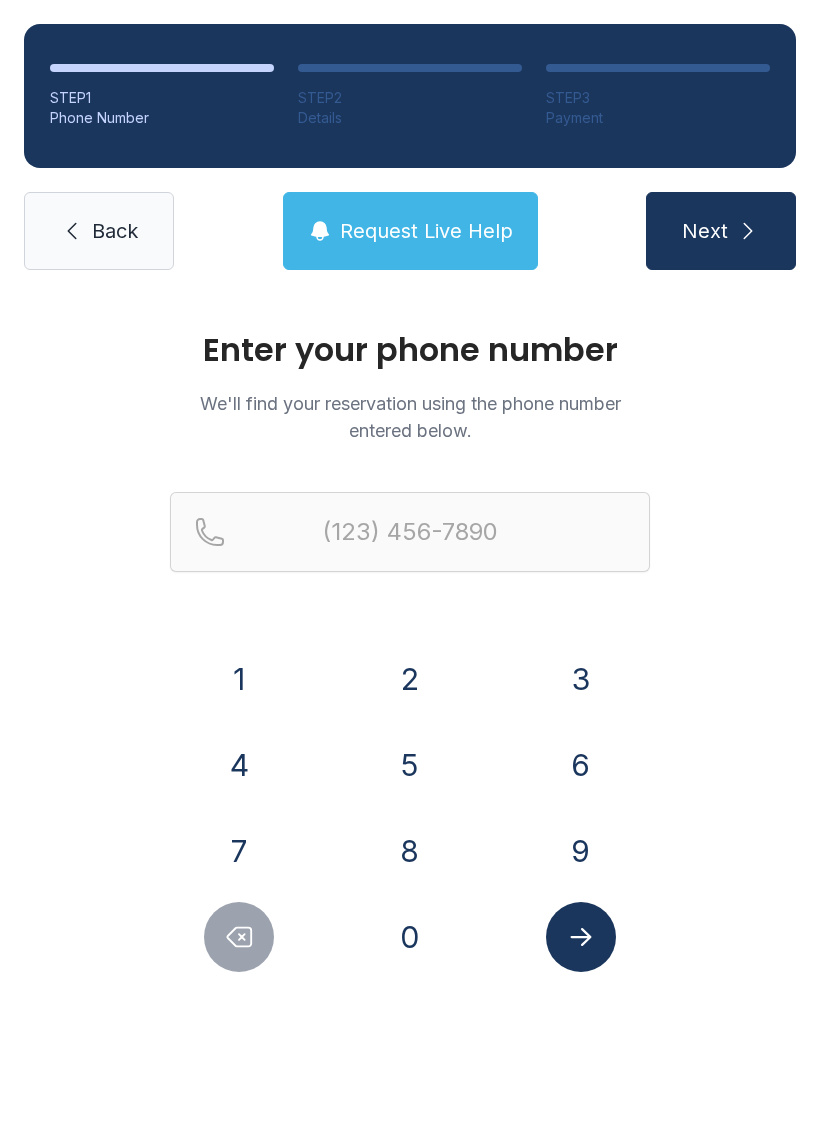click on "9" at bounding box center (581, 851) 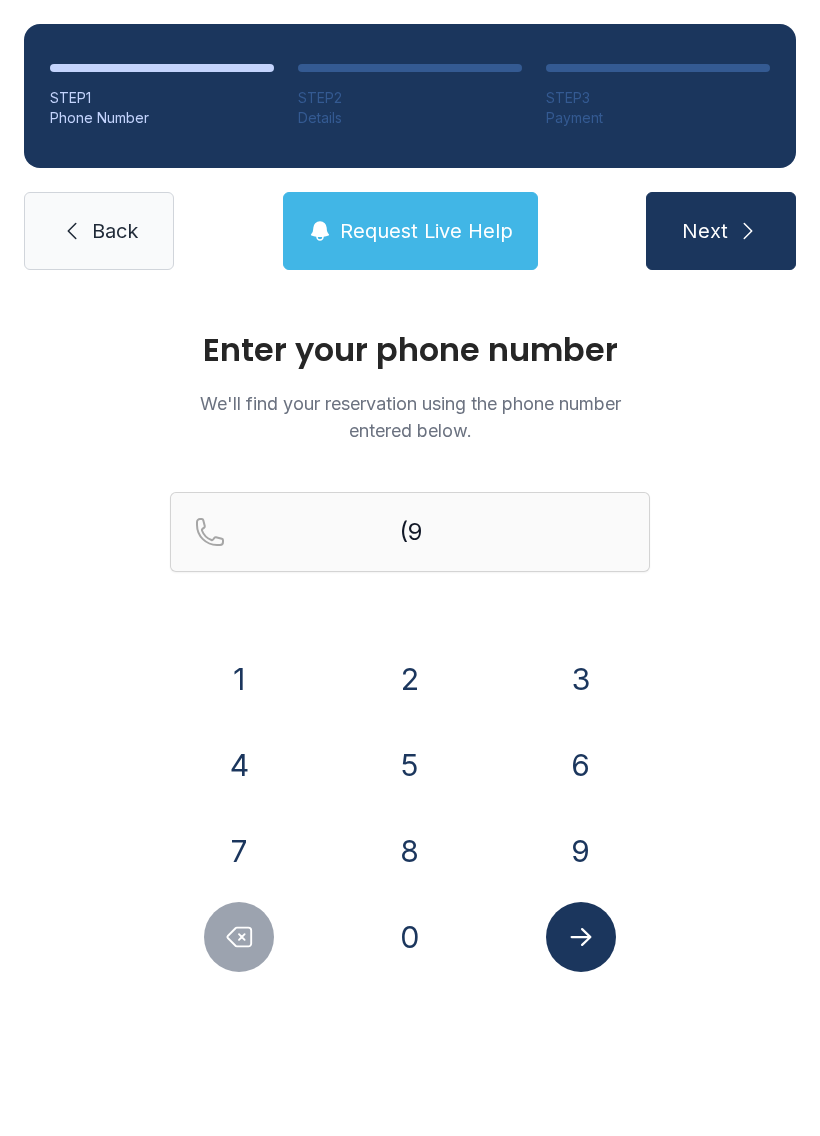 click on "7" at bounding box center (239, 851) 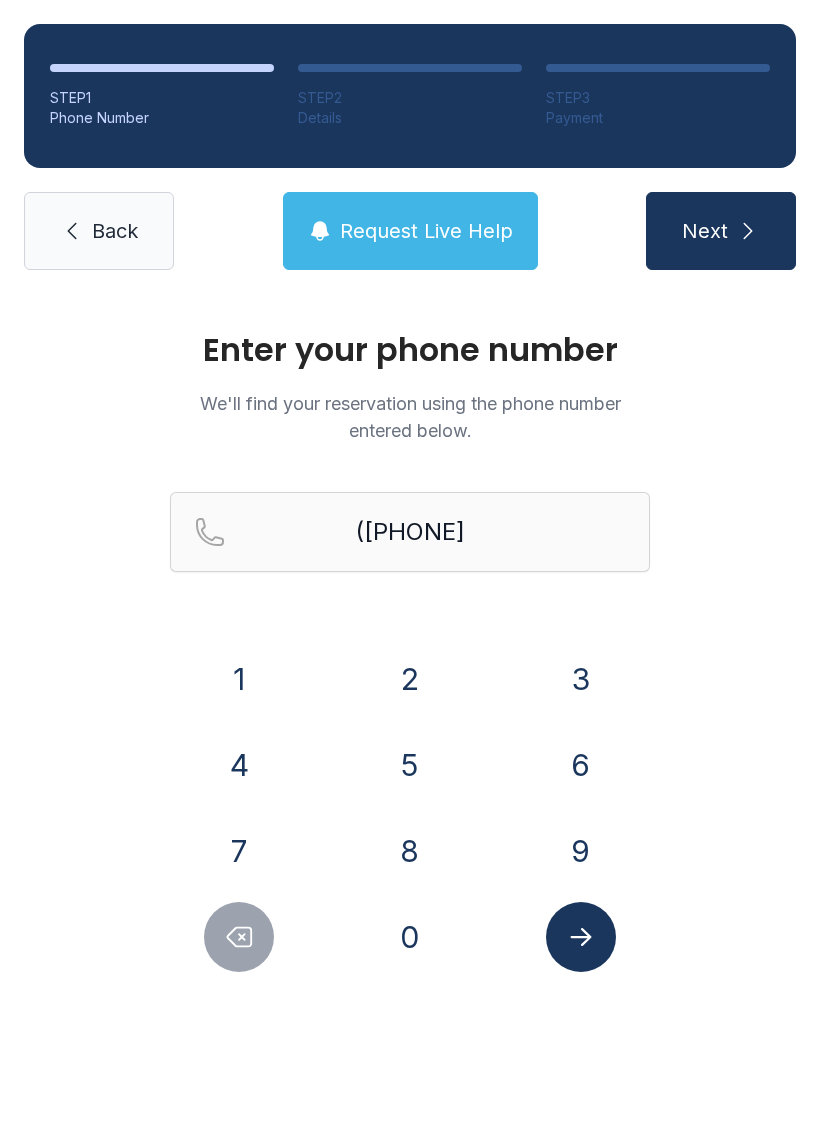 click on "2" at bounding box center (410, 679) 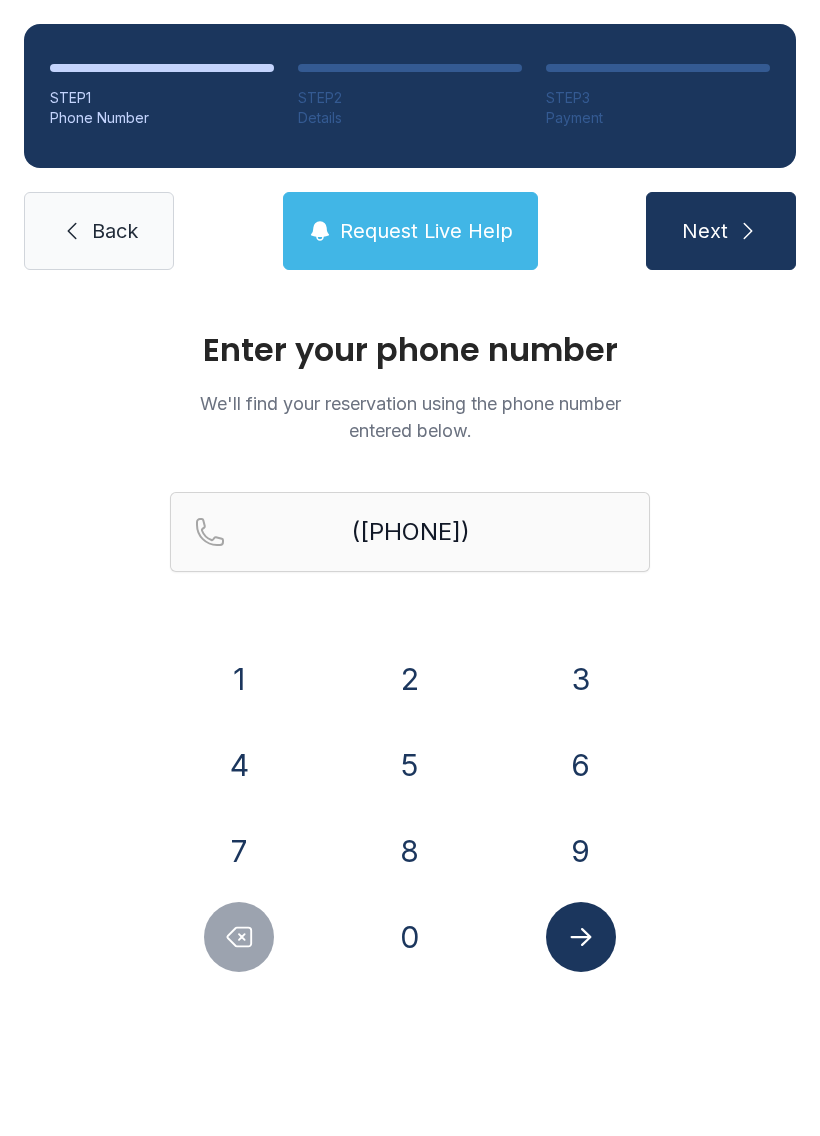 click on "8" at bounding box center [410, 851] 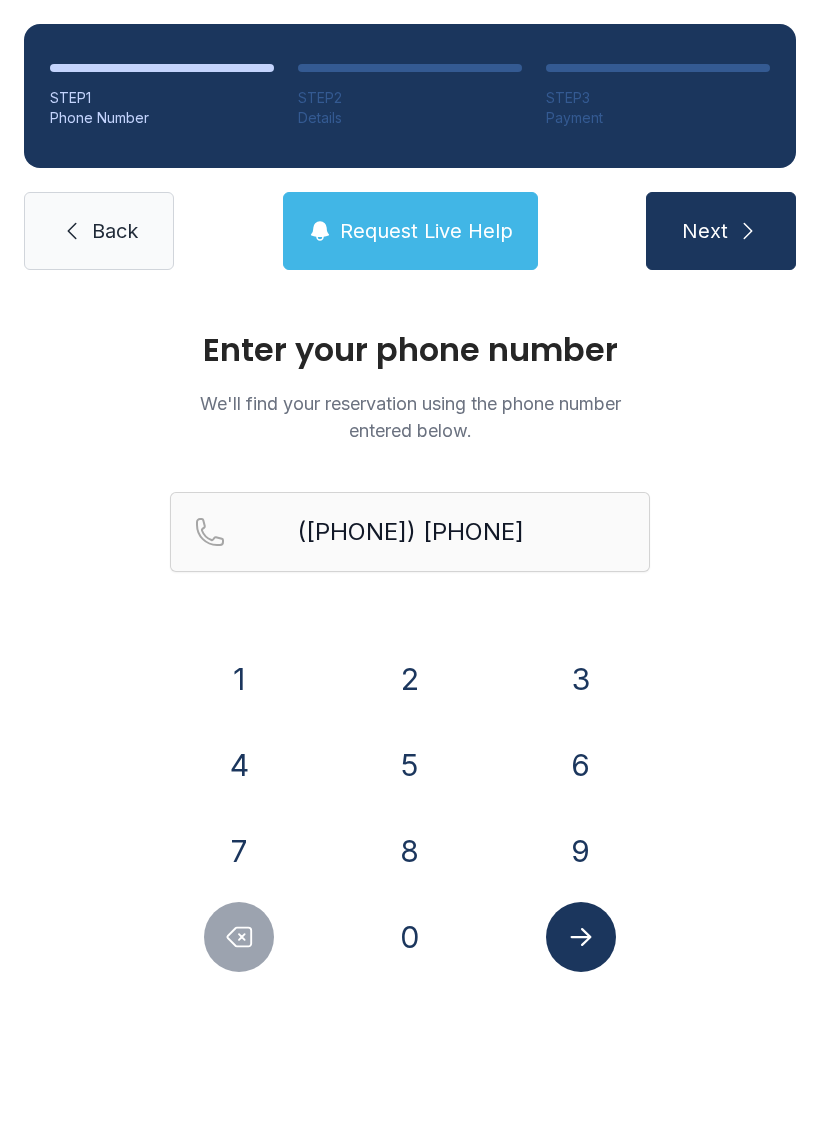 click on "3" at bounding box center [581, 679] 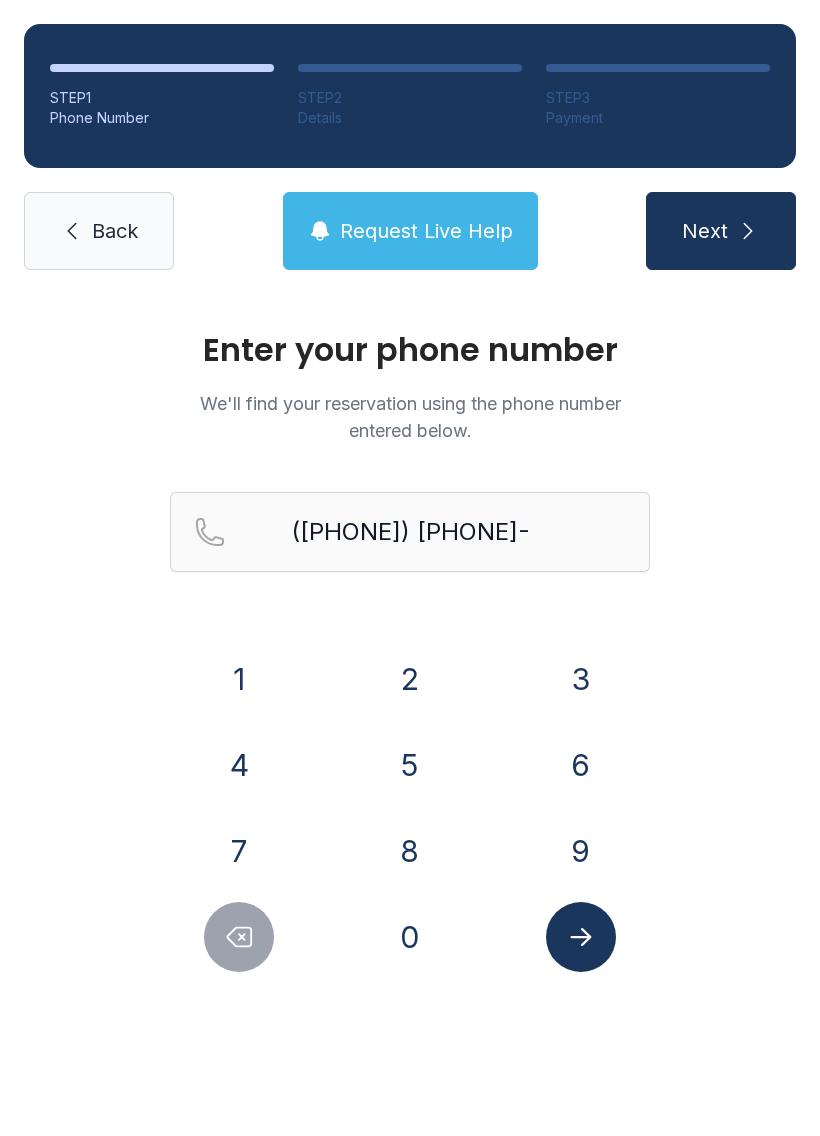 click on "2" at bounding box center [410, 679] 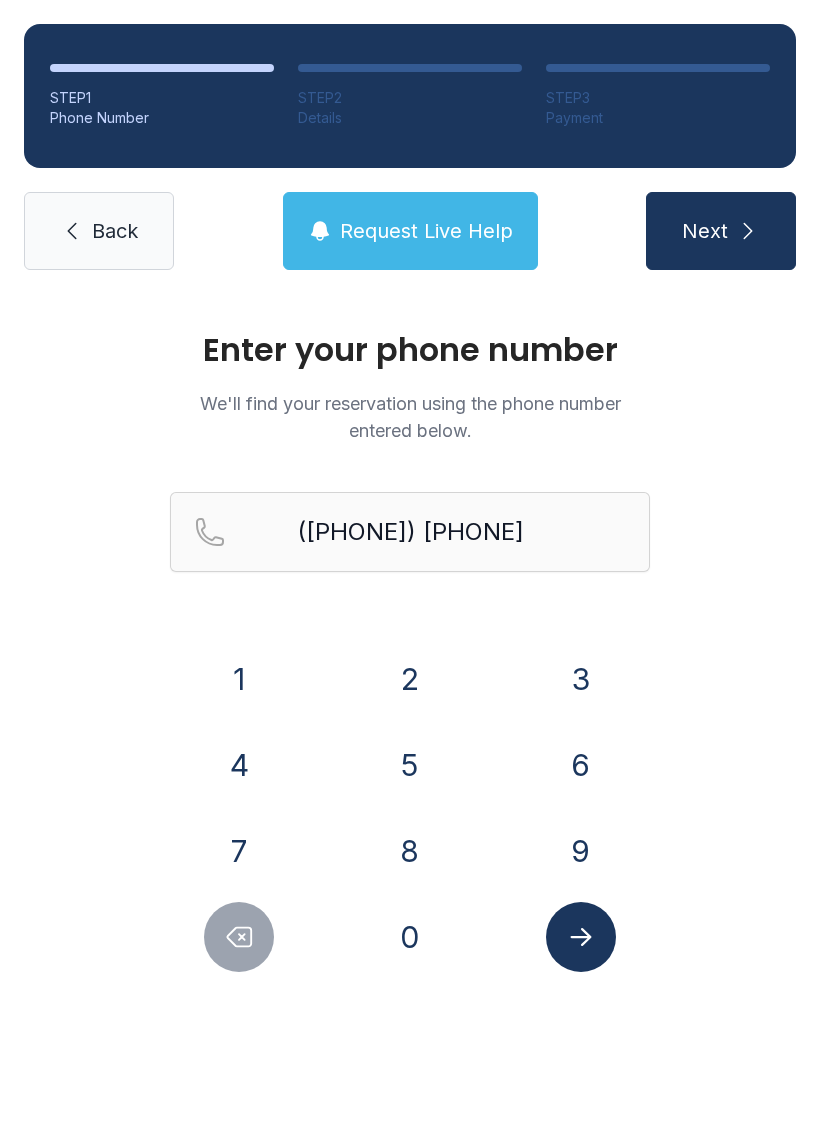 click on "6" at bounding box center [581, 765] 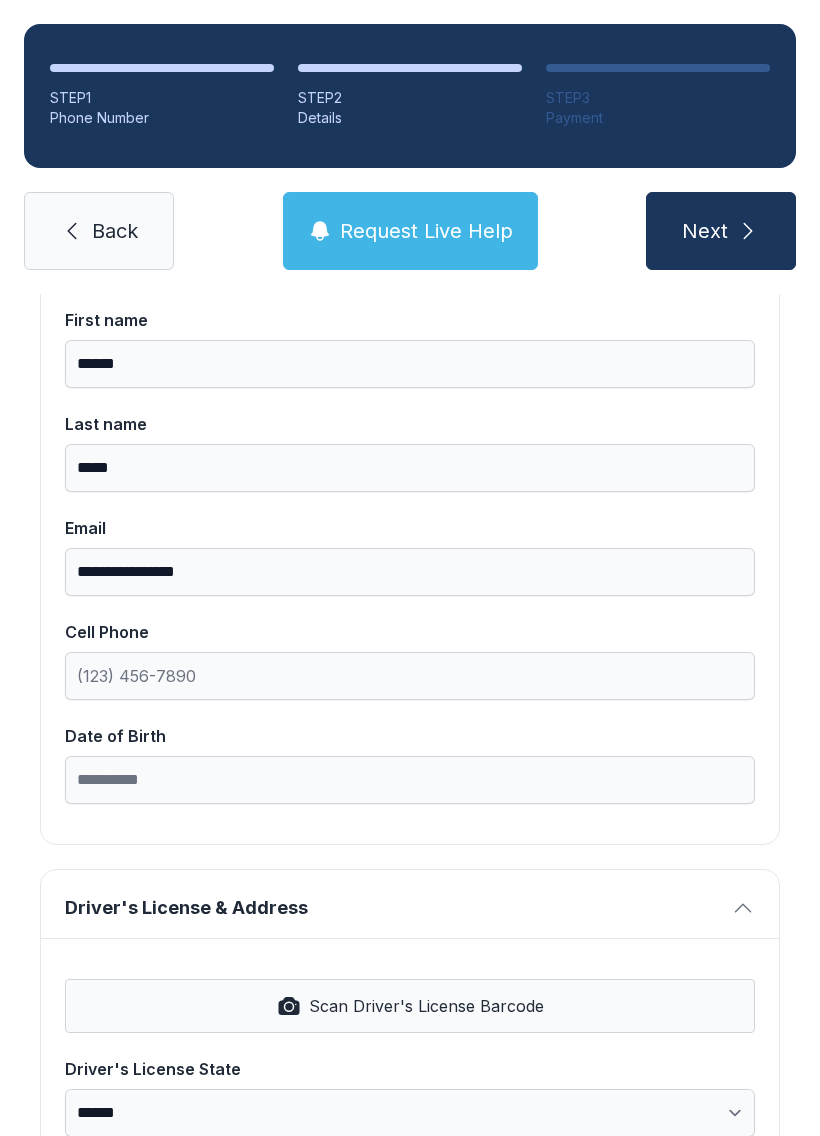 scroll, scrollTop: 209, scrollLeft: 0, axis: vertical 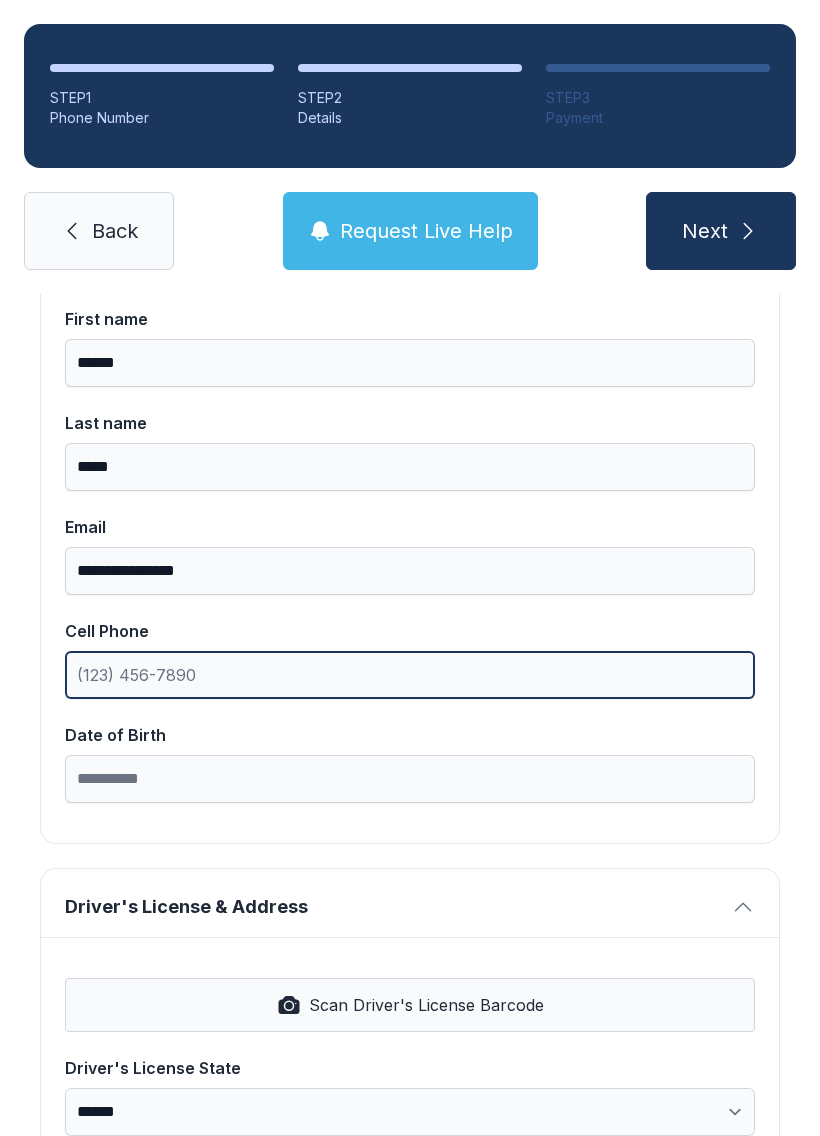 click on "Cell Phone" at bounding box center [410, 675] 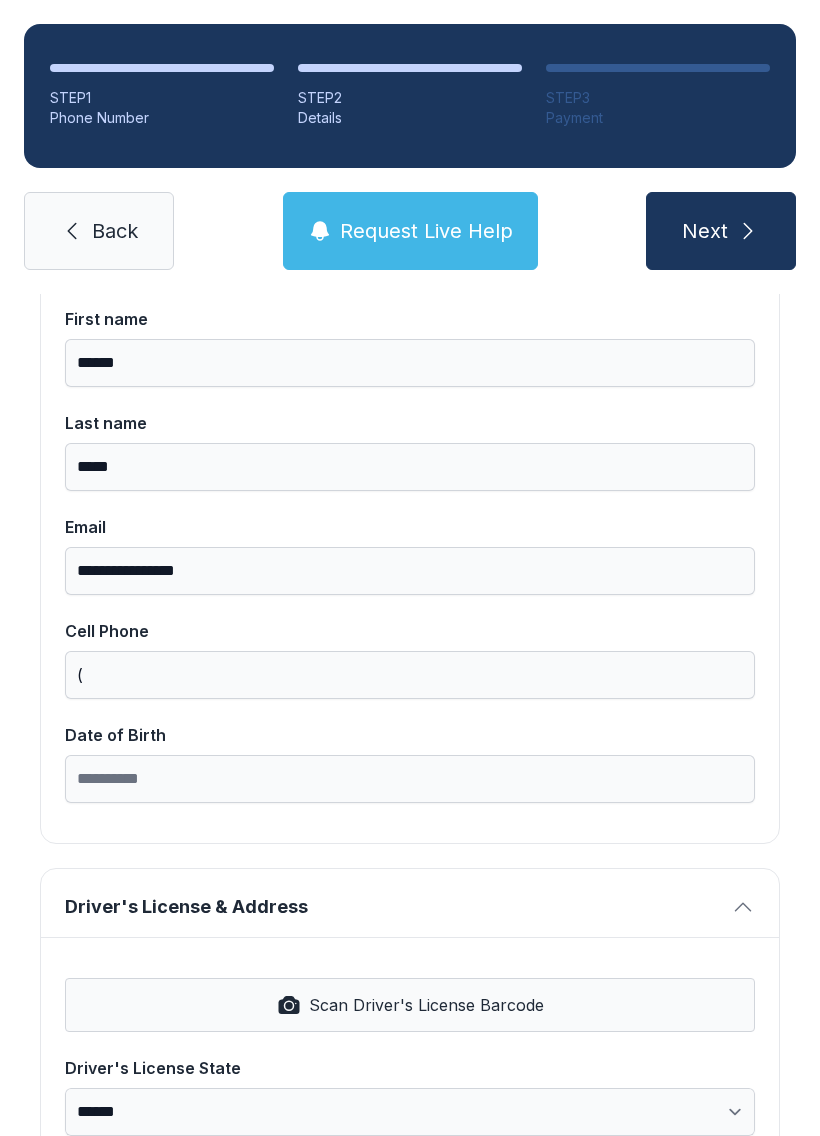 click on "Back" at bounding box center [115, 231] 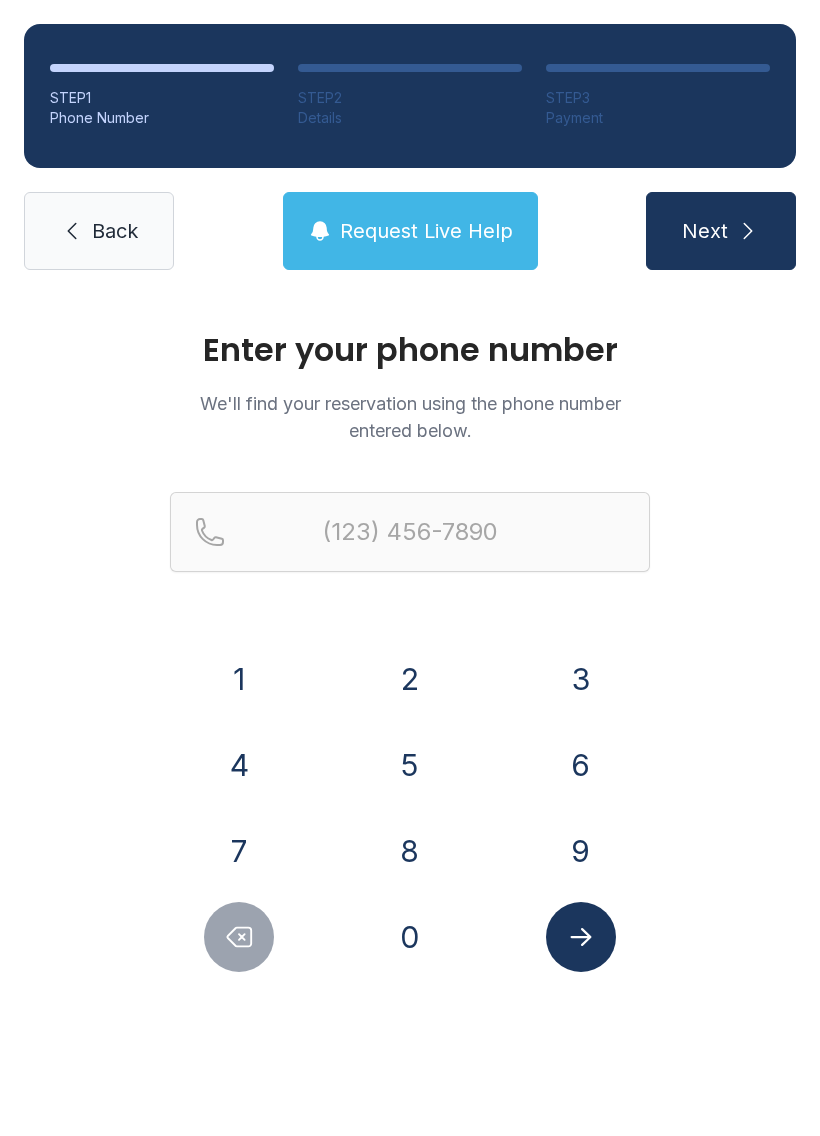 scroll, scrollTop: 0, scrollLeft: 0, axis: both 